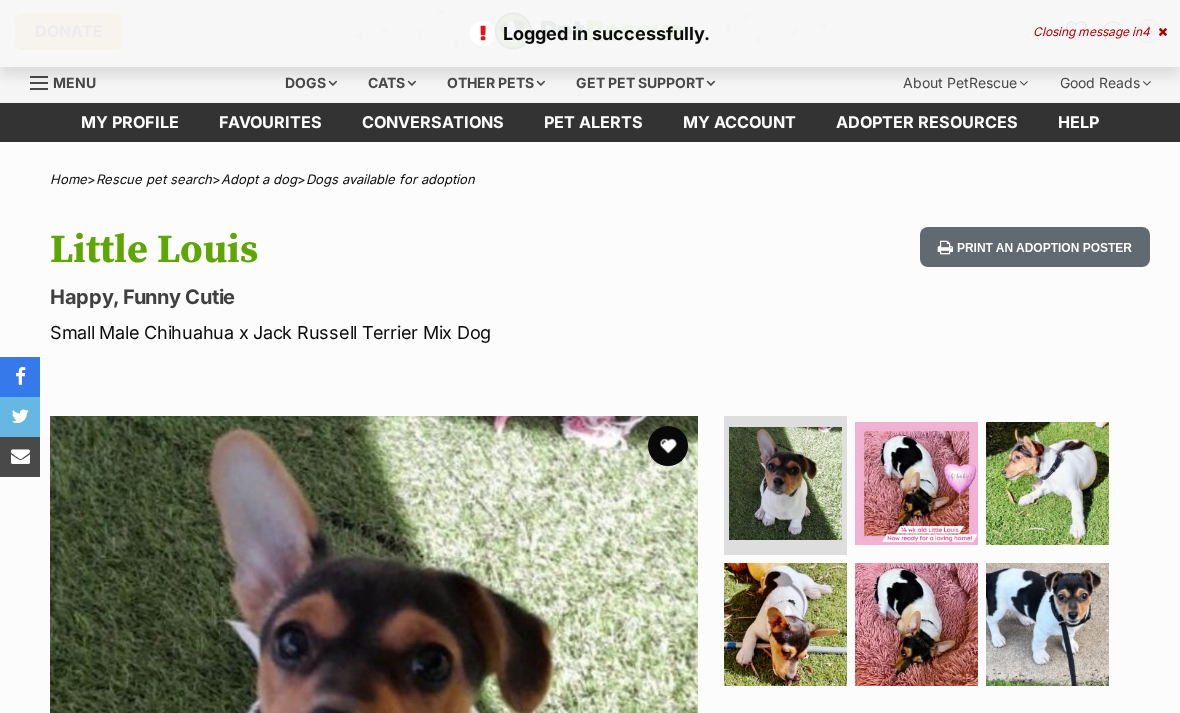 scroll, scrollTop: 0, scrollLeft: 0, axis: both 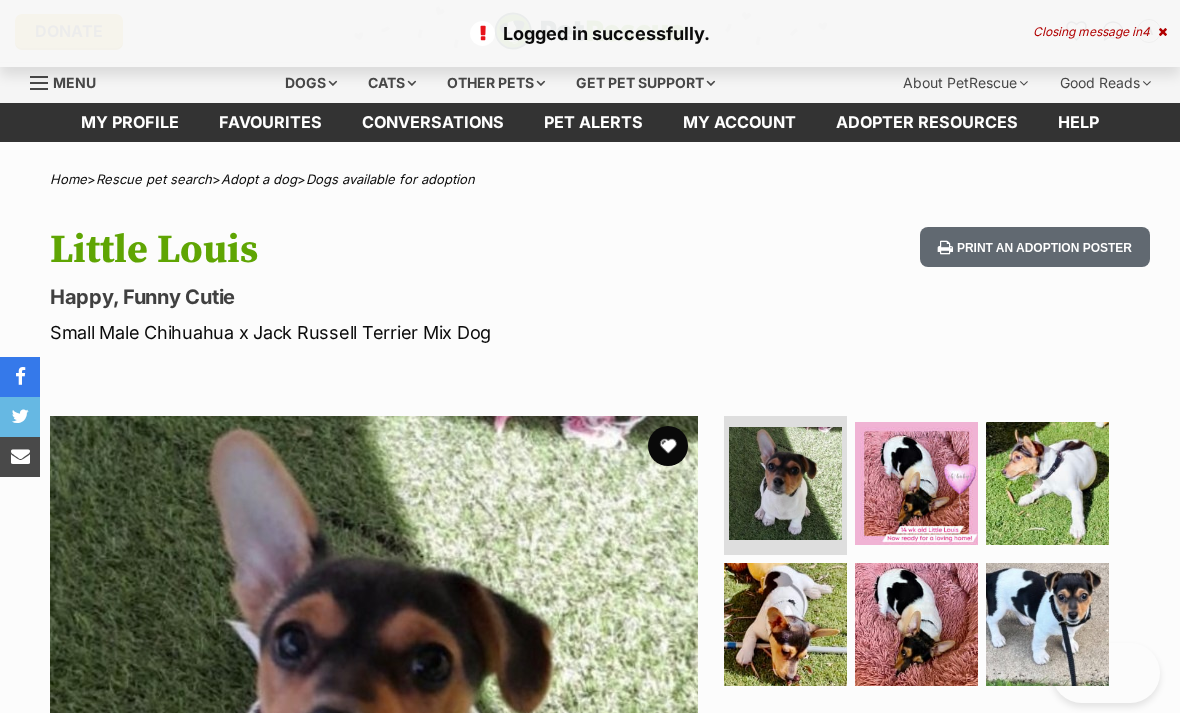 click at bounding box center (668, 446) 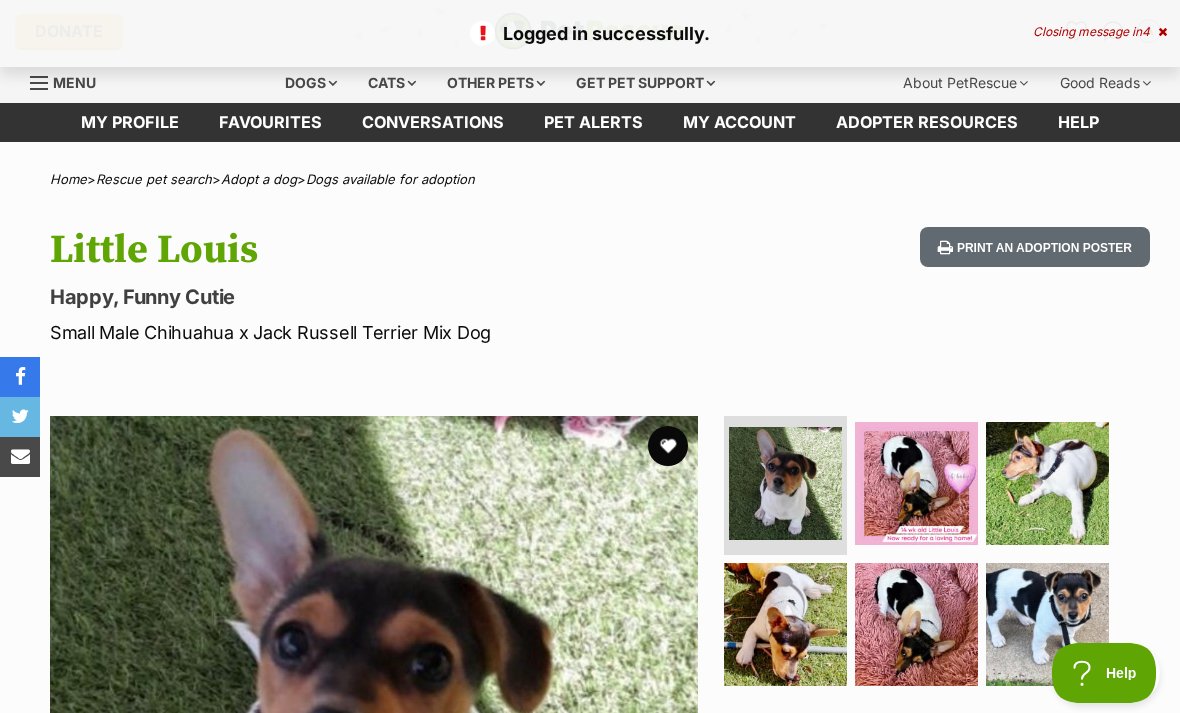 scroll, scrollTop: 0, scrollLeft: 0, axis: both 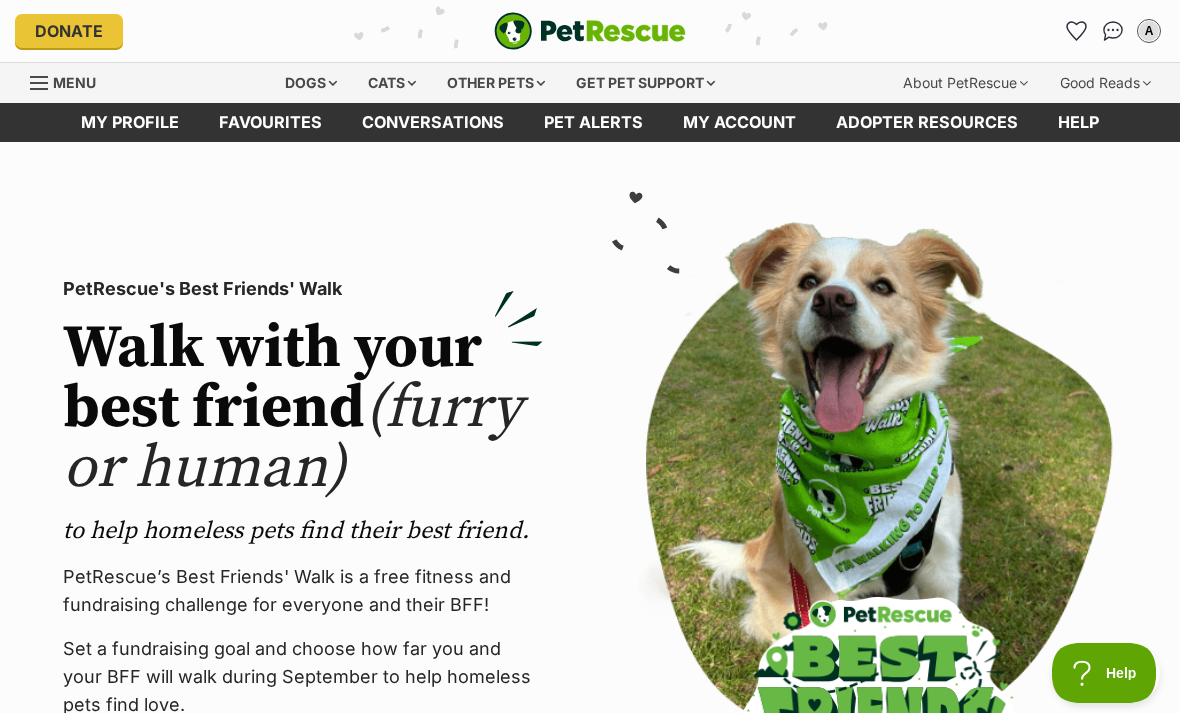 click on "Dogs" at bounding box center (311, 83) 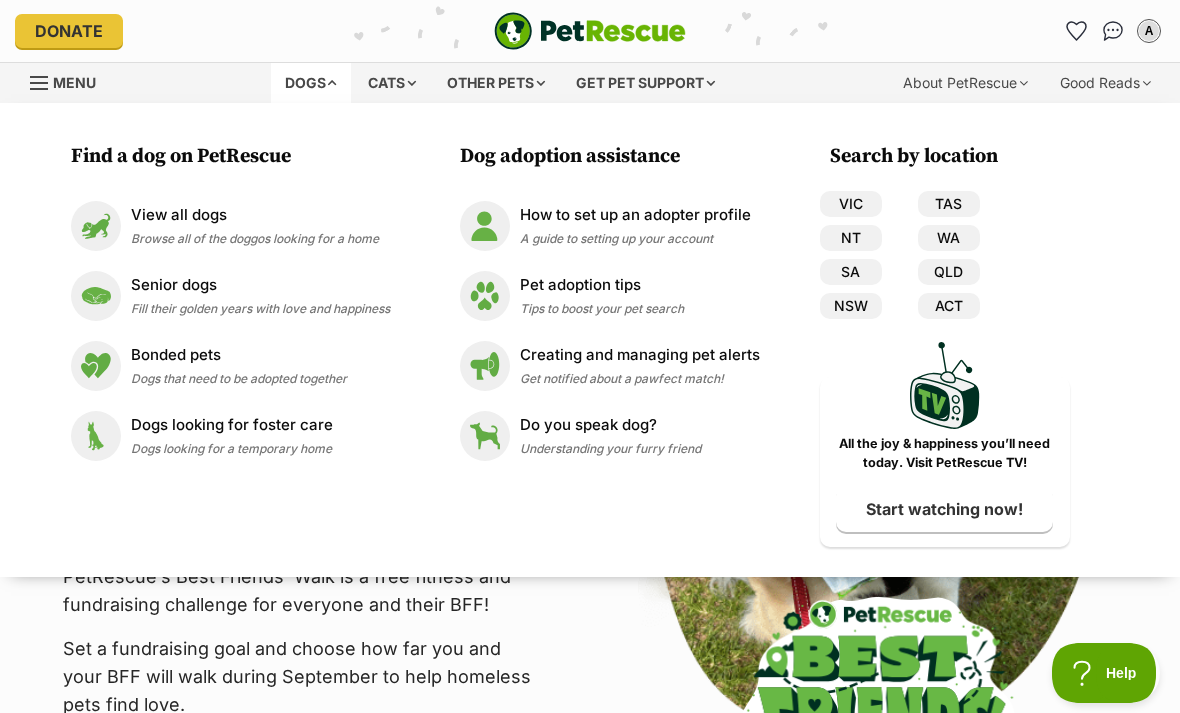 click on "Browse all of the doggos looking for a home" at bounding box center (255, 238) 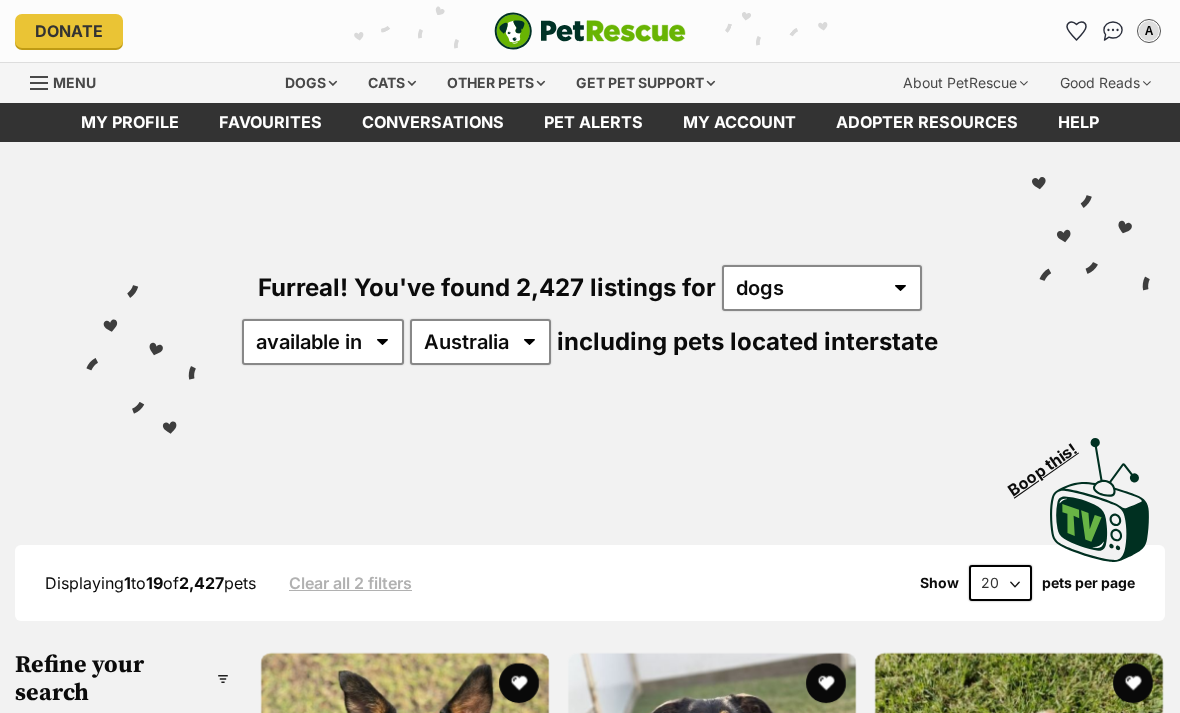 scroll, scrollTop: 0, scrollLeft: 0, axis: both 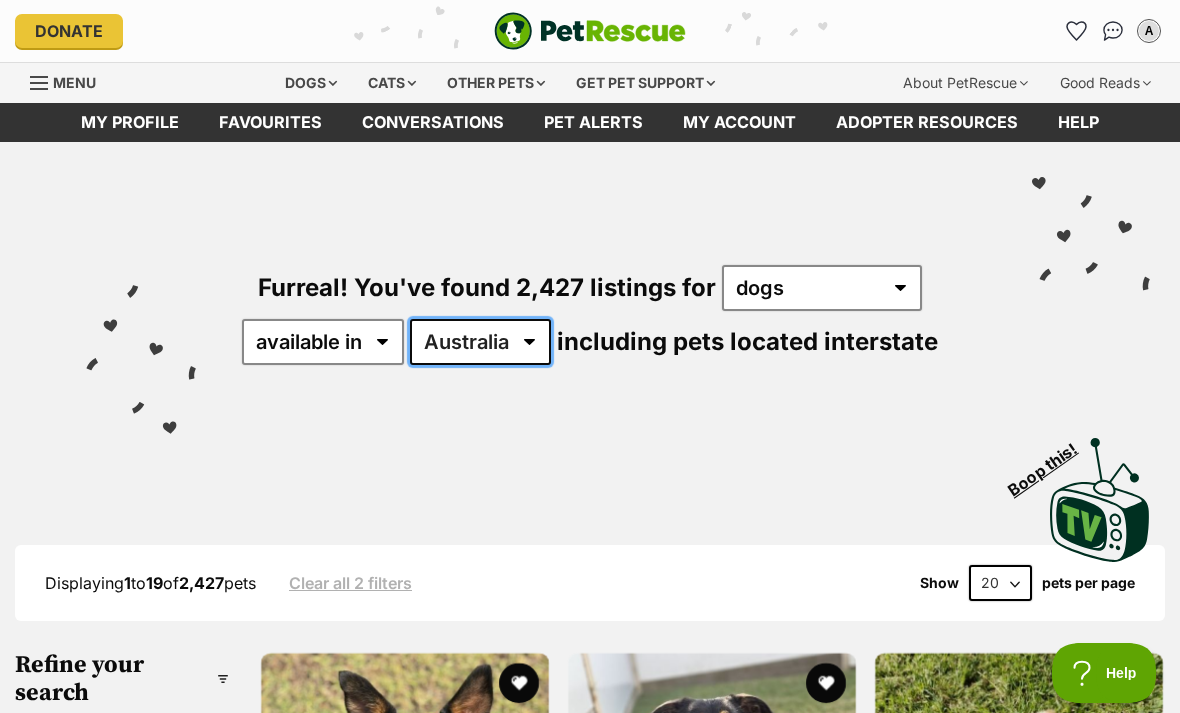 click on "Australia
ACT
NSW
NT
QLD
SA
TAS
VIC
WA" at bounding box center [480, 342] 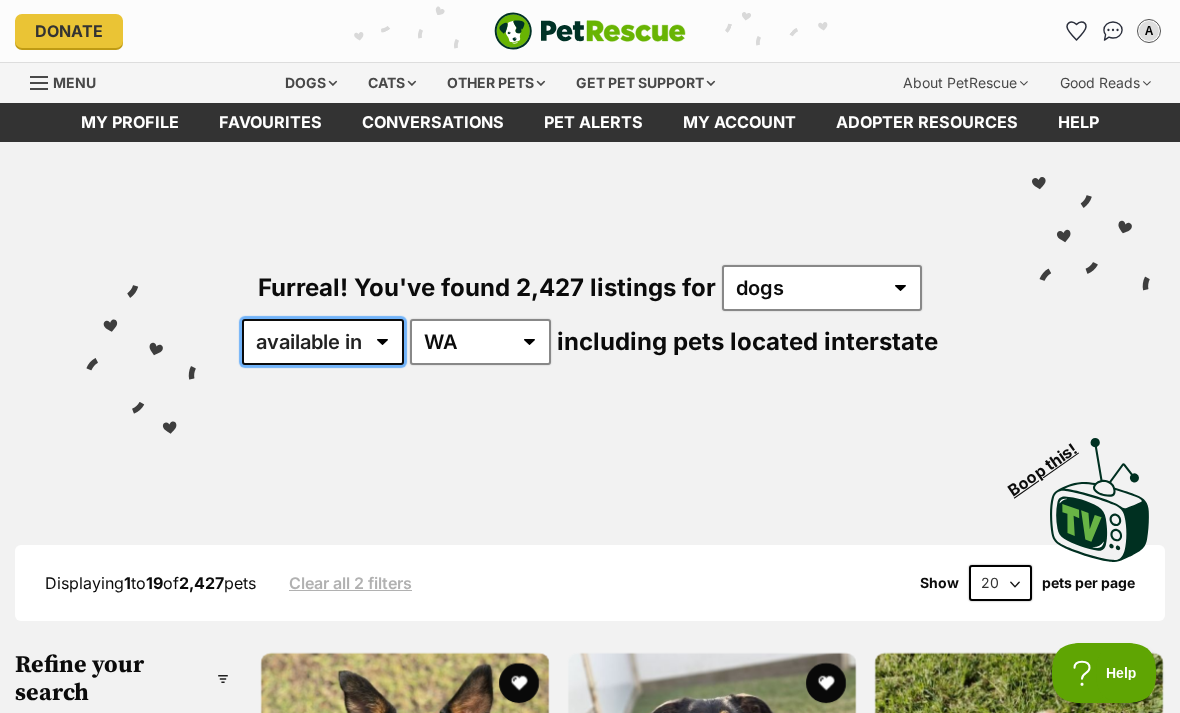click on "available in
located in" at bounding box center (323, 342) 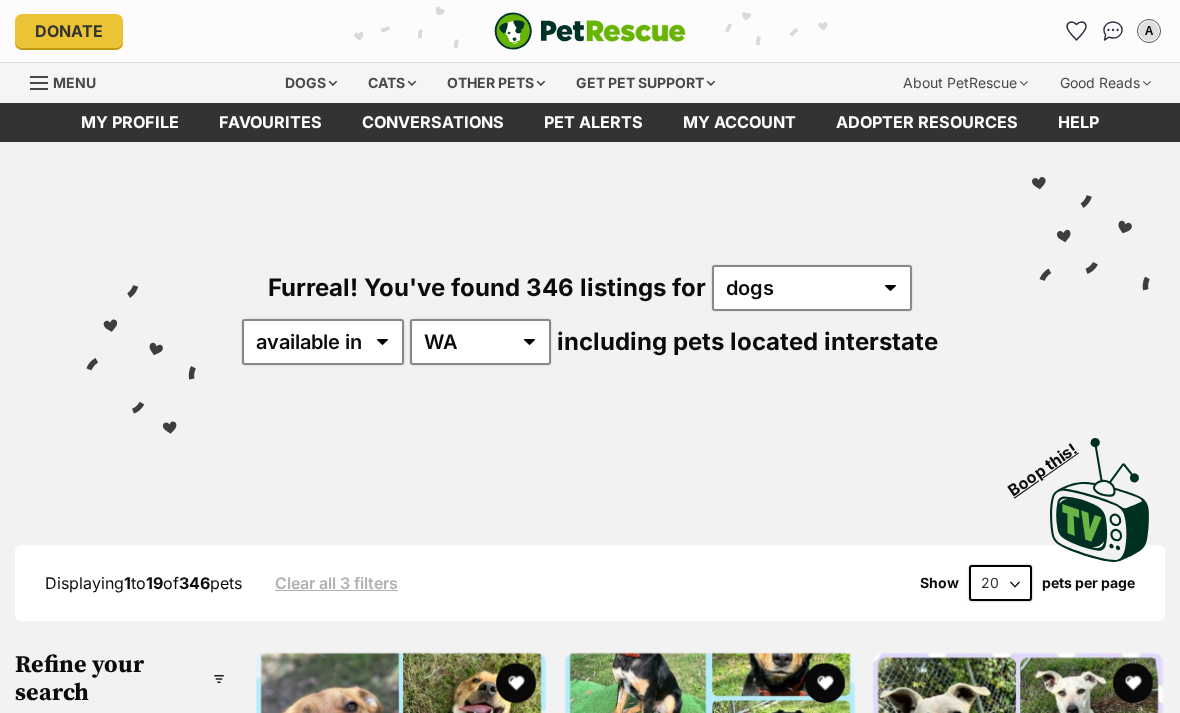 scroll, scrollTop: 0, scrollLeft: 0, axis: both 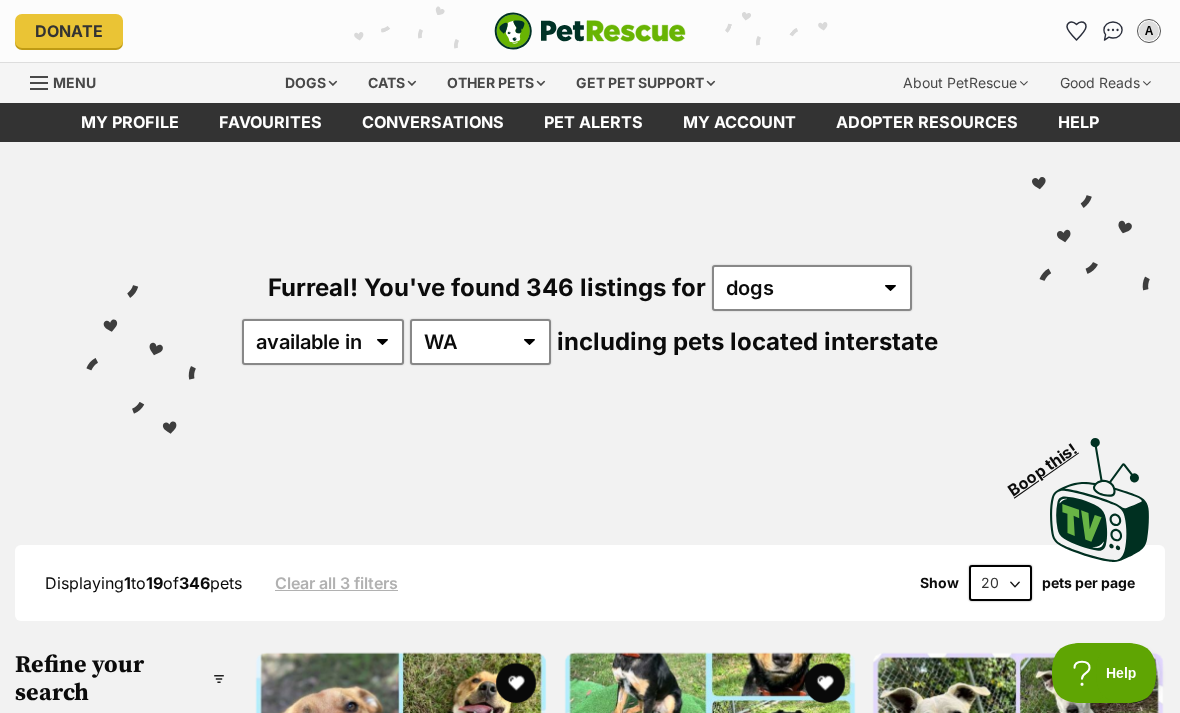 select on "disabled" 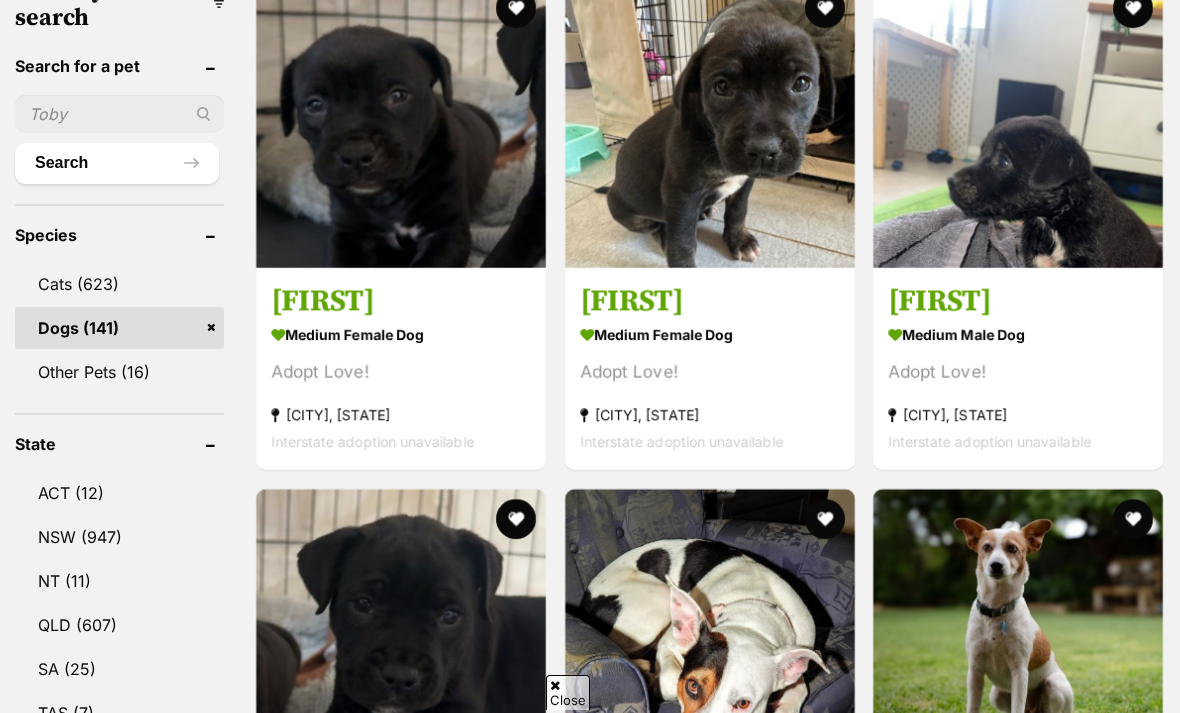 scroll, scrollTop: 0, scrollLeft: 0, axis: both 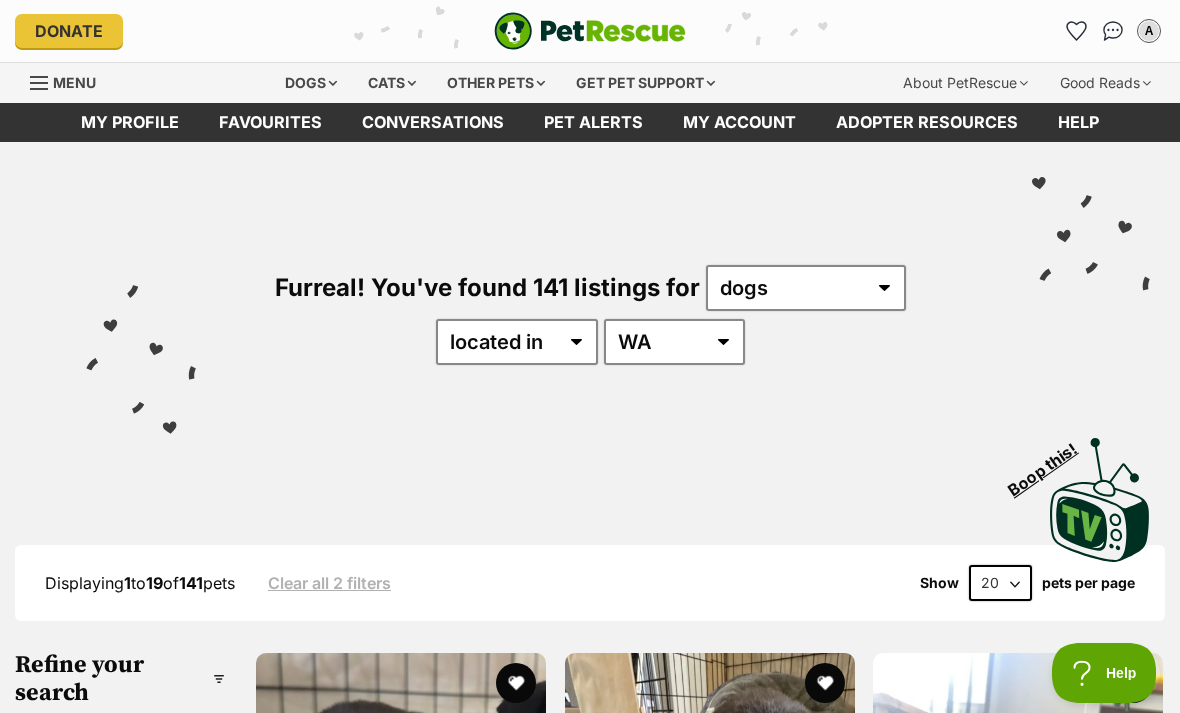 click on "20 40 60" at bounding box center [1000, 583] 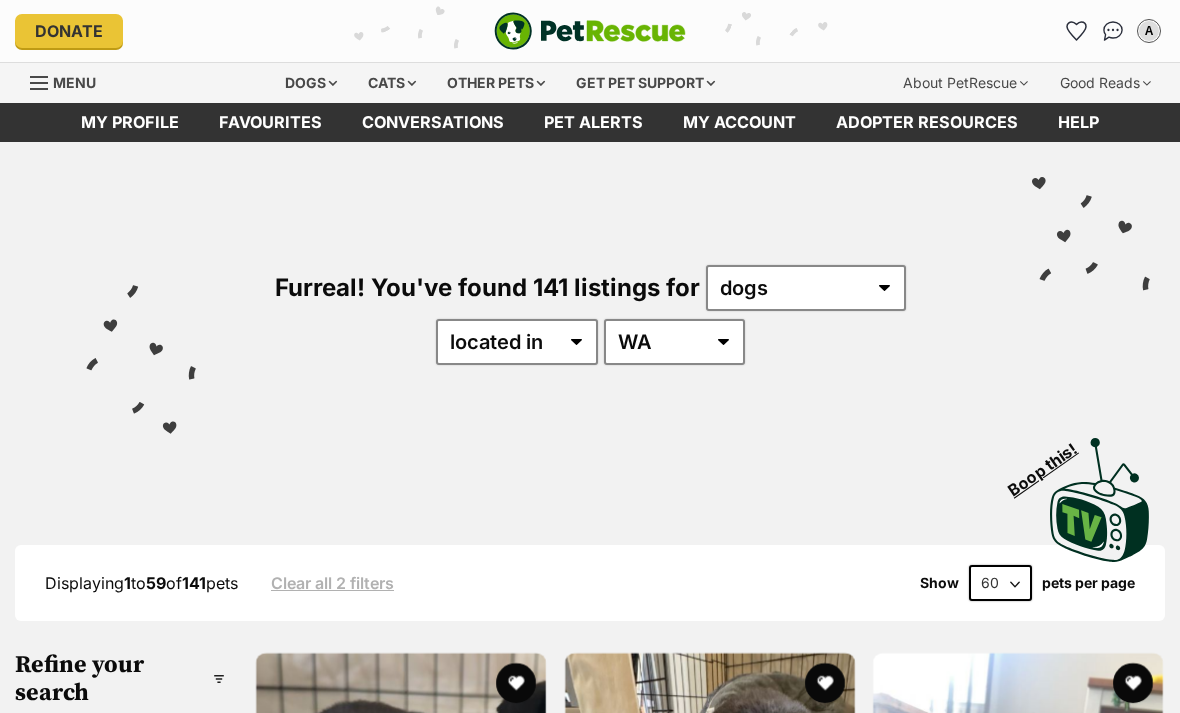 scroll, scrollTop: 0, scrollLeft: 0, axis: both 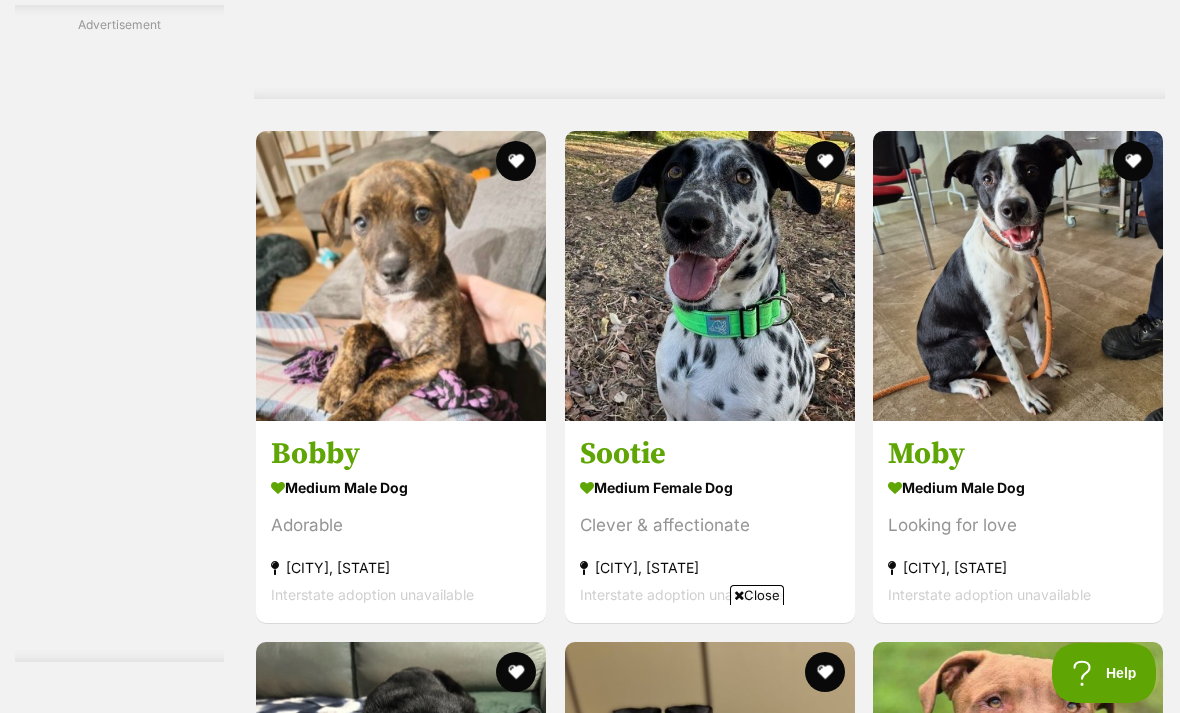 click on "Close" at bounding box center [757, 595] 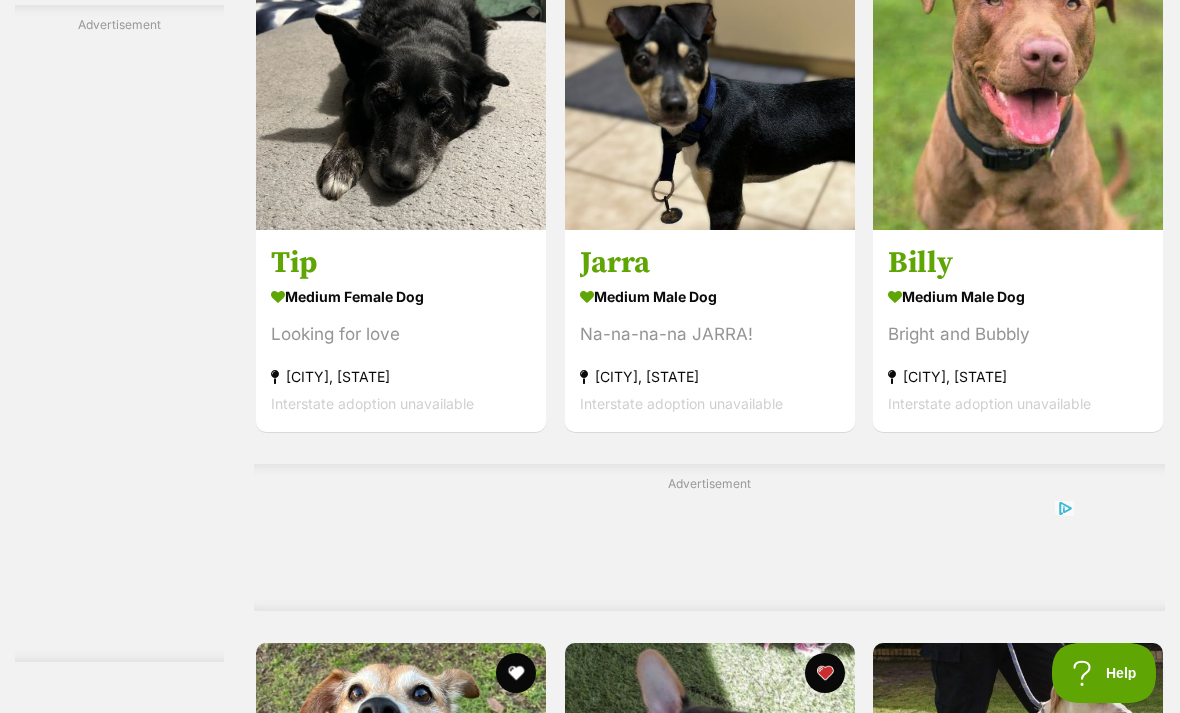 scroll, scrollTop: 5372, scrollLeft: 0, axis: vertical 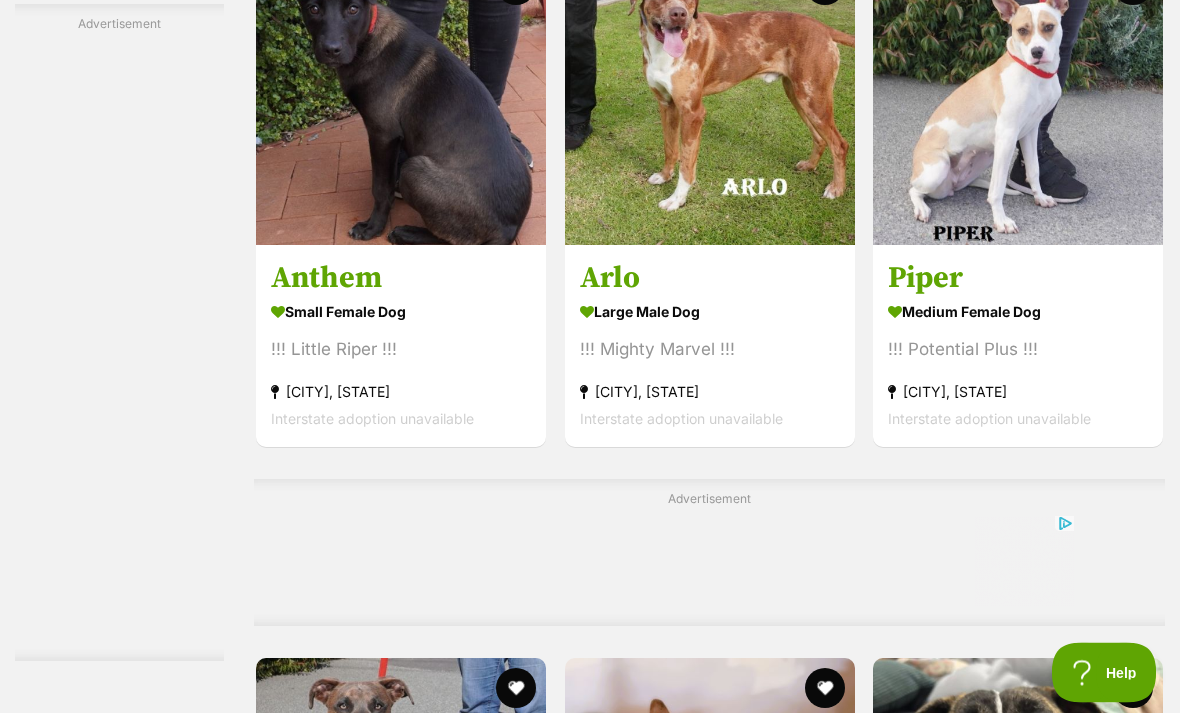 click at bounding box center [516, -14] 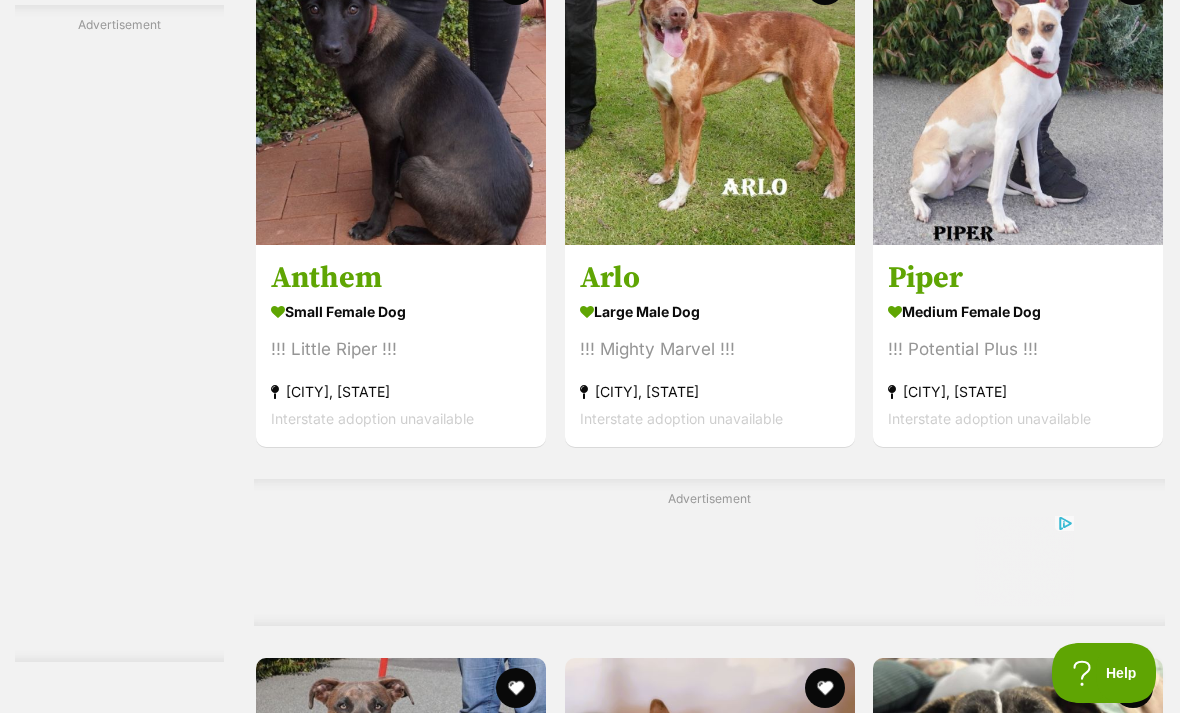 click at bounding box center (516, -15) 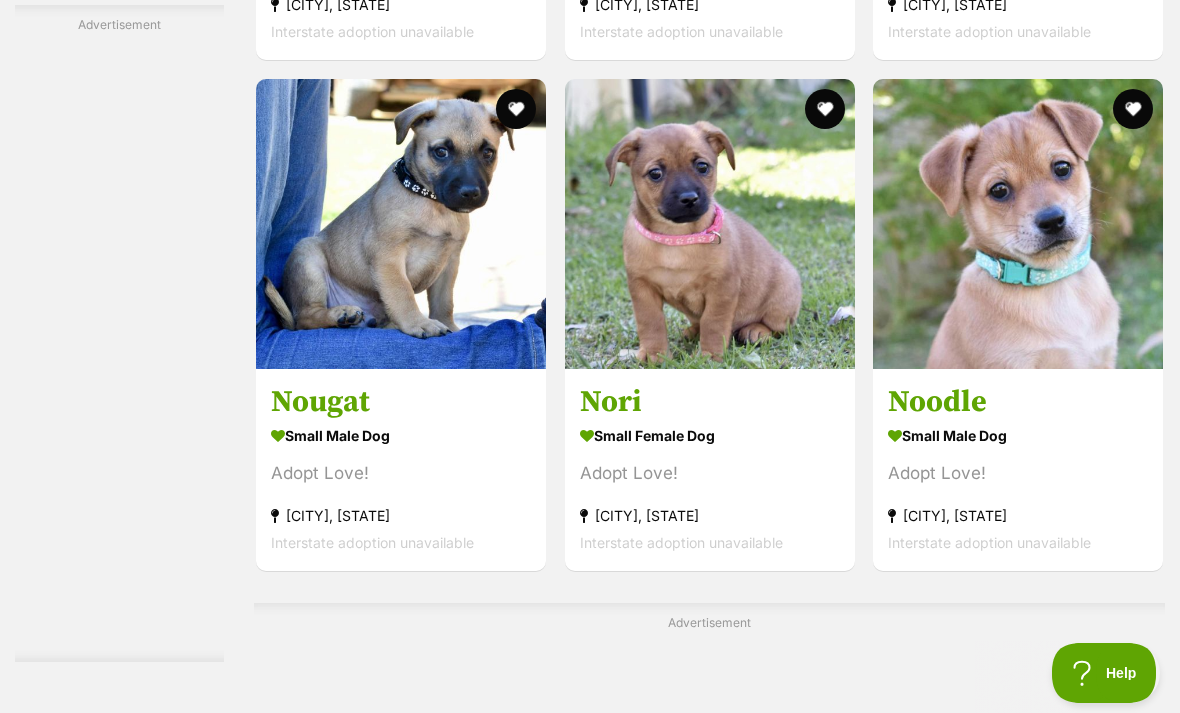 scroll, scrollTop: 8926, scrollLeft: 0, axis: vertical 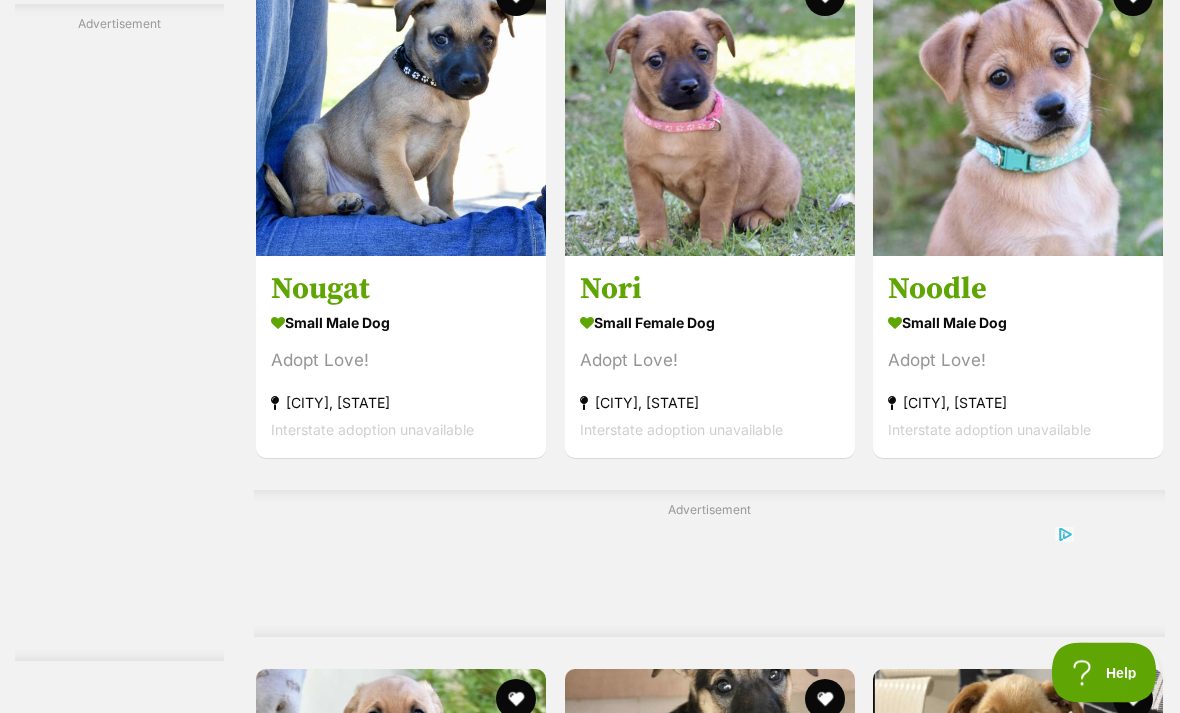 click at bounding box center (824, -3) 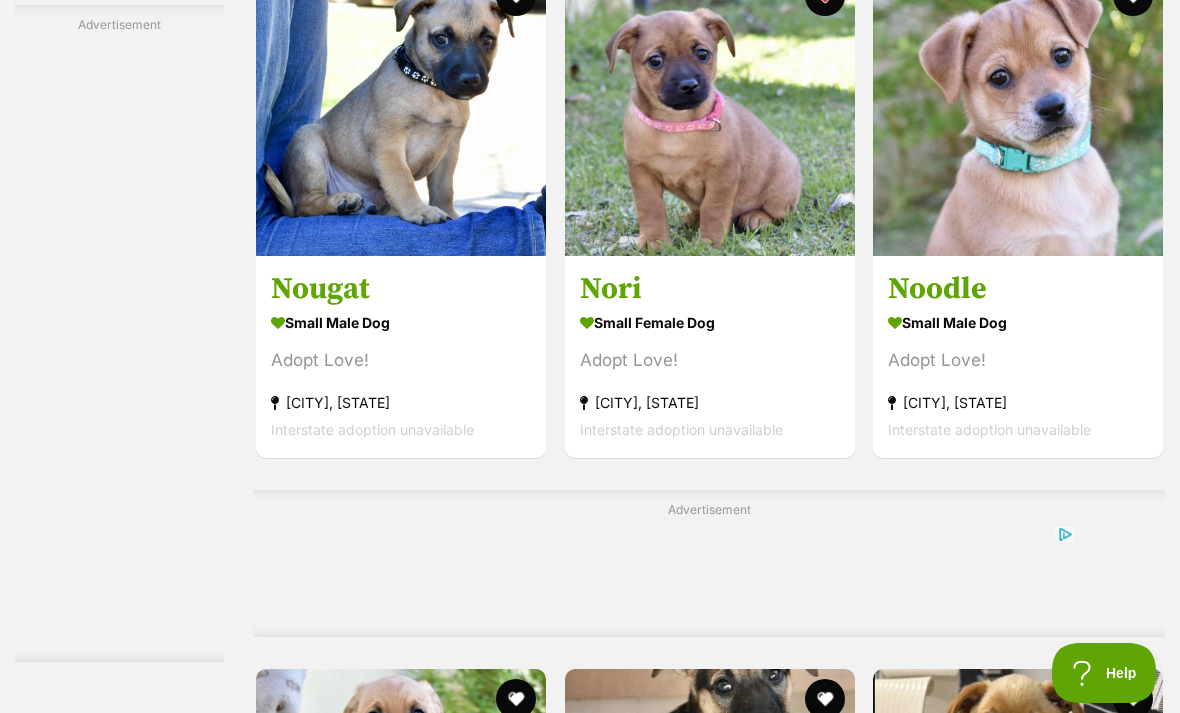 click at bounding box center (710, 111) 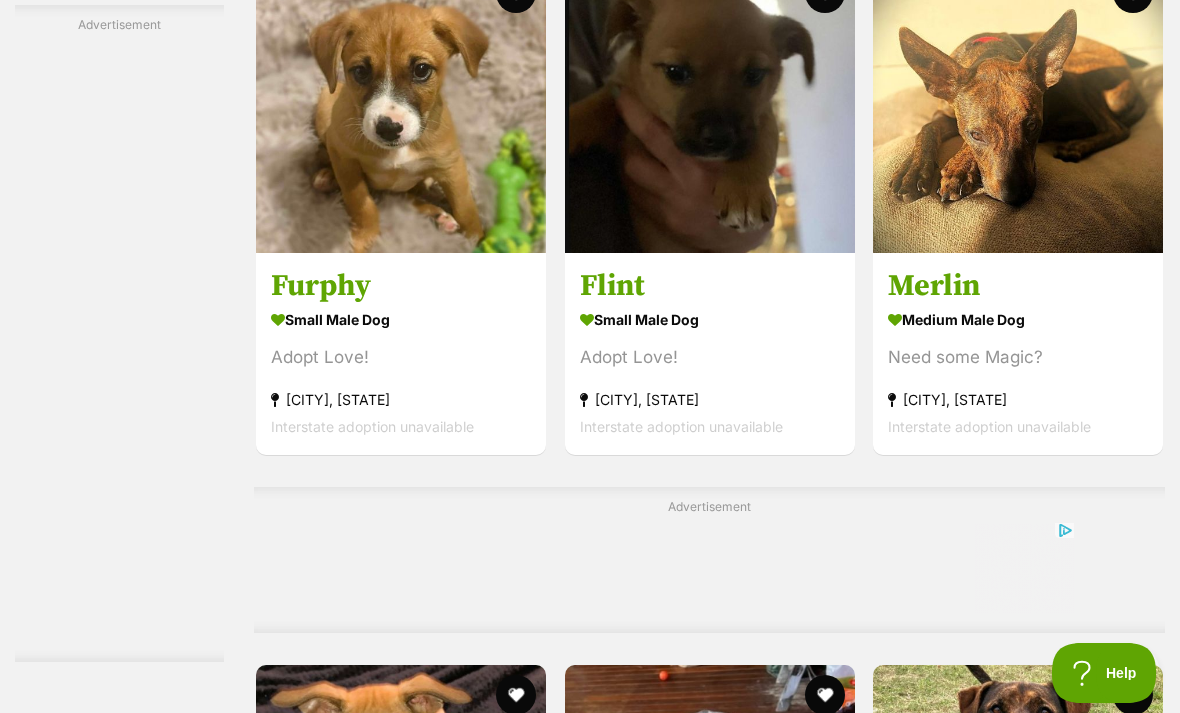 click on "Furphy" at bounding box center (401, 286) 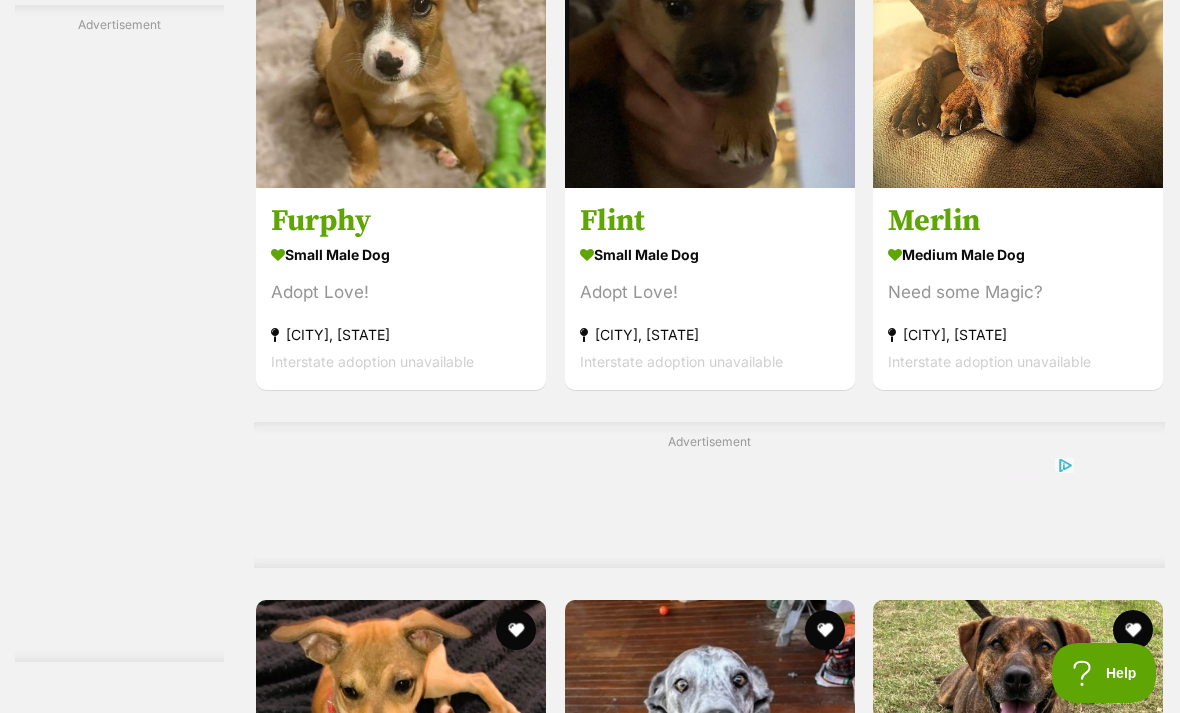 click at bounding box center [710, 43] 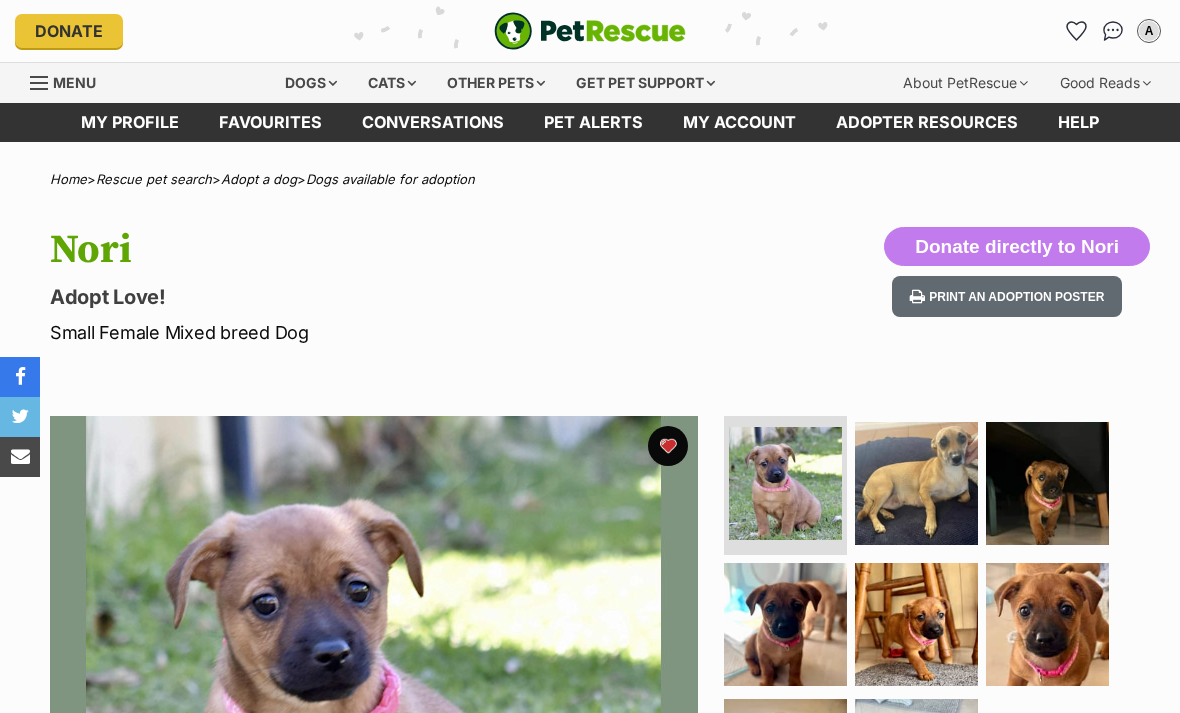 scroll, scrollTop: 0, scrollLeft: 0, axis: both 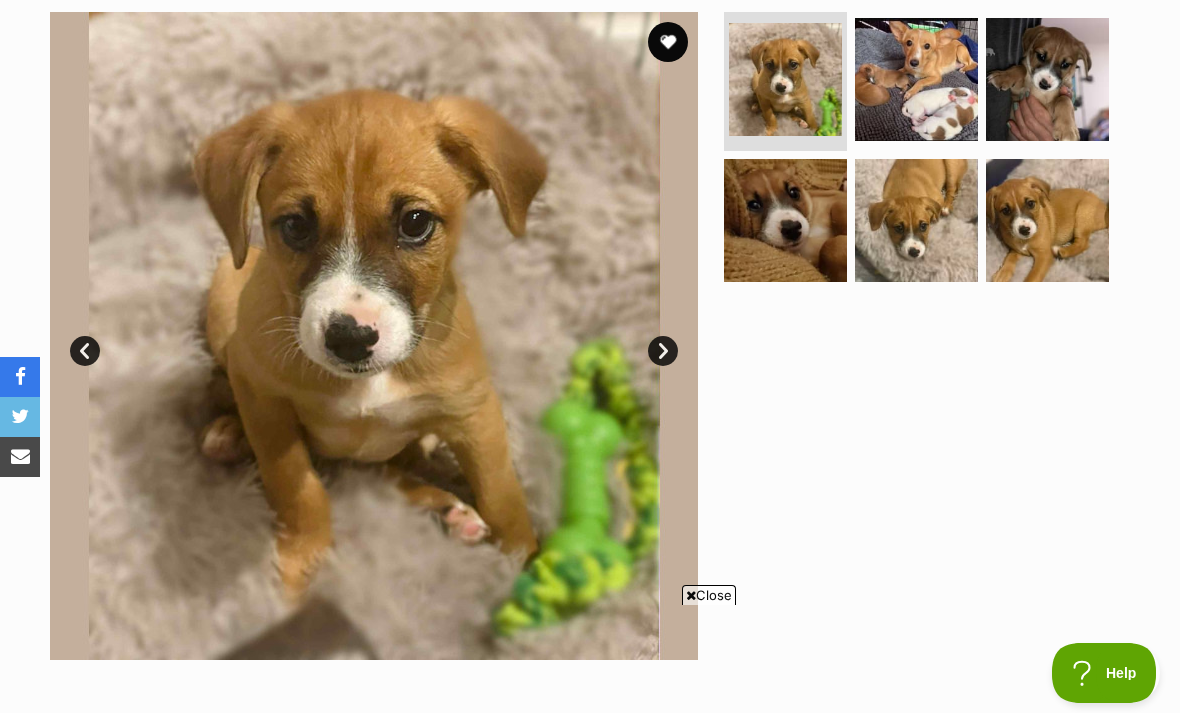 click at bounding box center [916, 79] 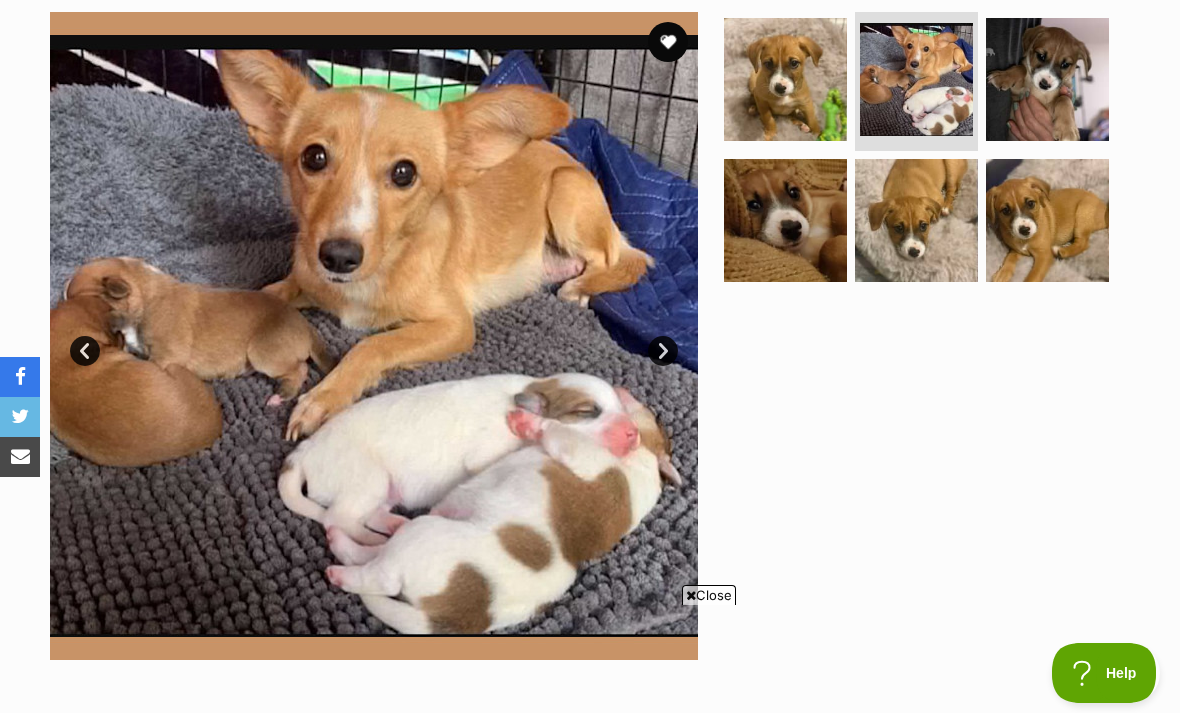 click at bounding box center (1047, 79) 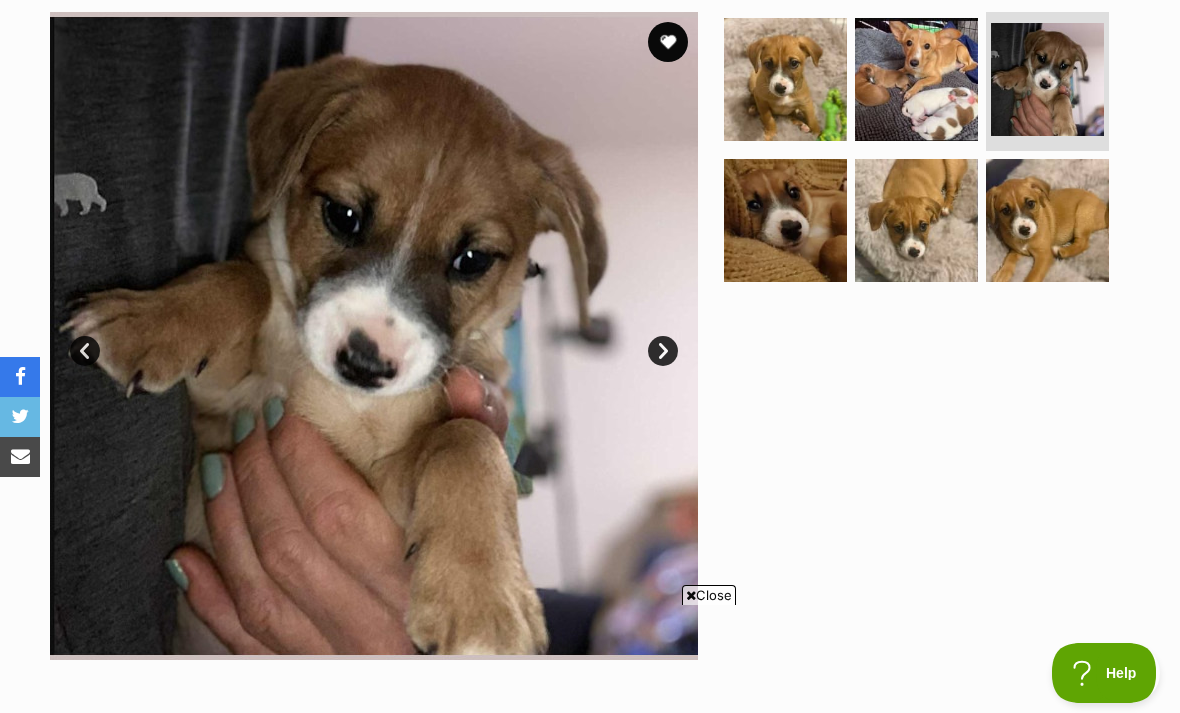 click at bounding box center (668, 42) 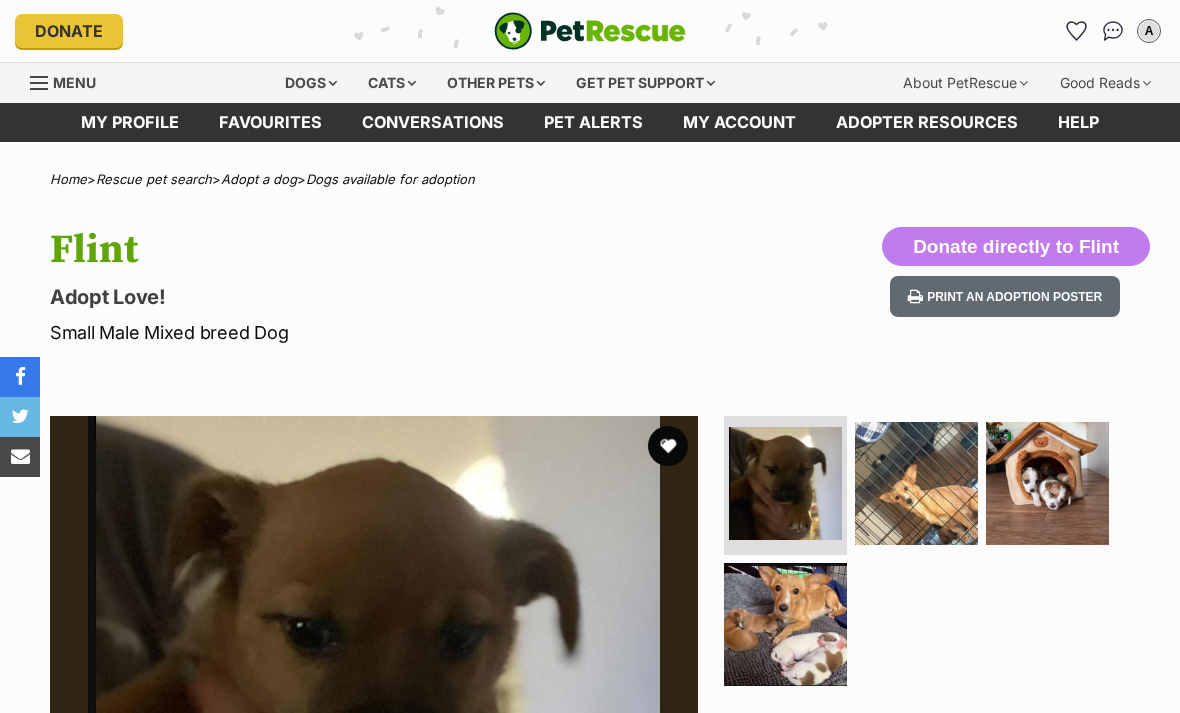 scroll, scrollTop: 0, scrollLeft: 0, axis: both 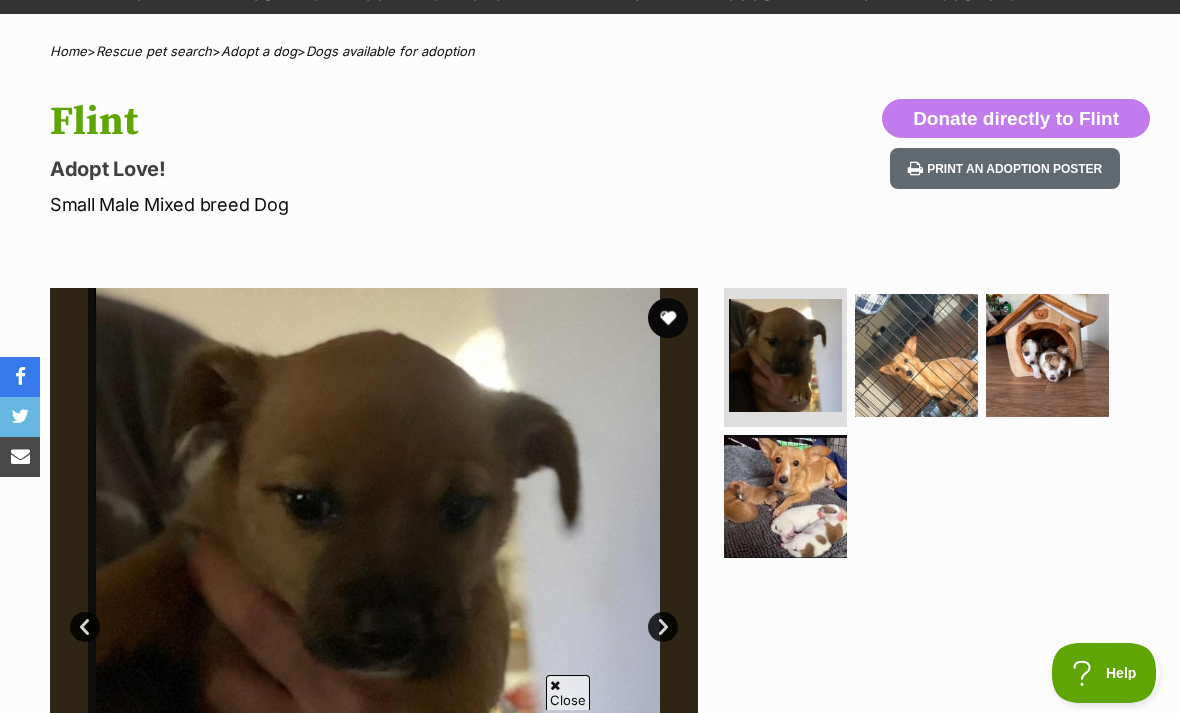 click at bounding box center [785, 496] 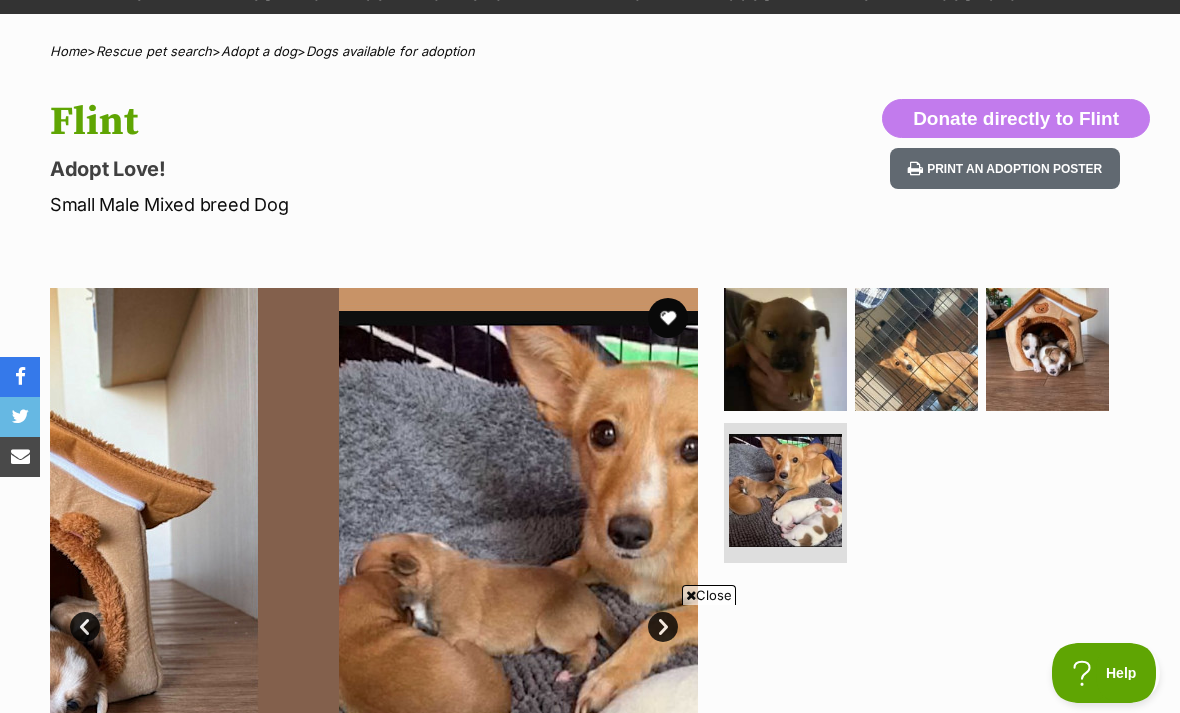 click at bounding box center [916, 349] 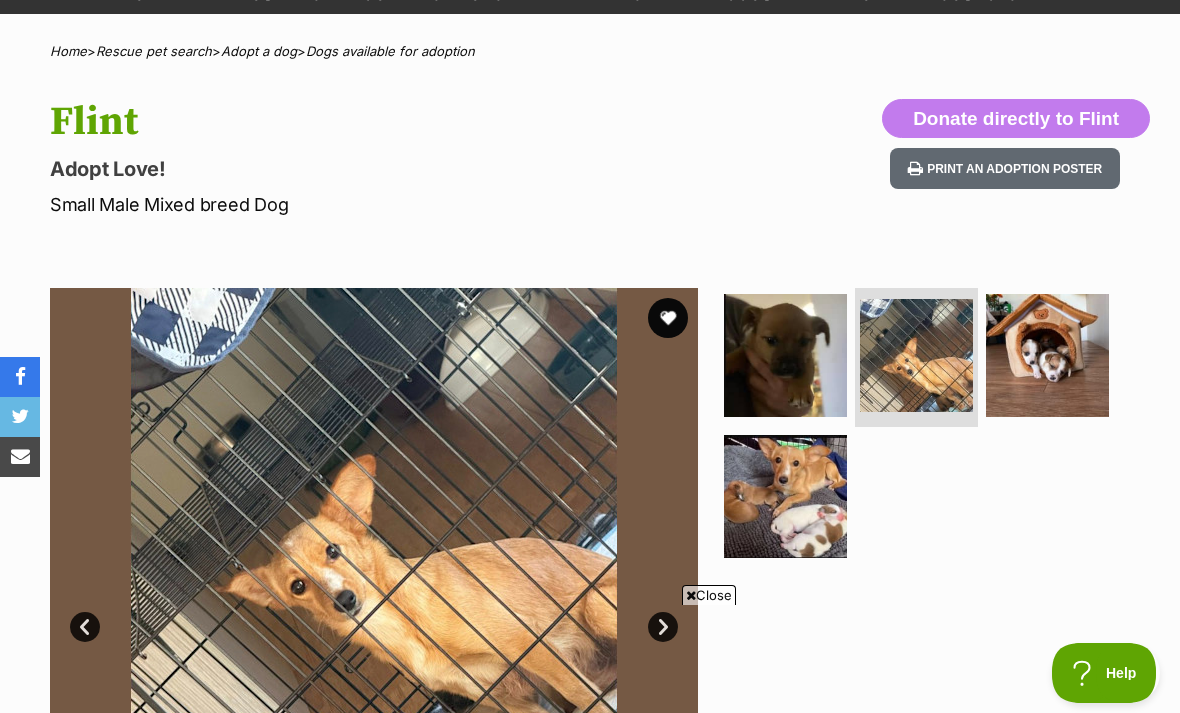 click on "Dogs available for adoption" at bounding box center [390, 51] 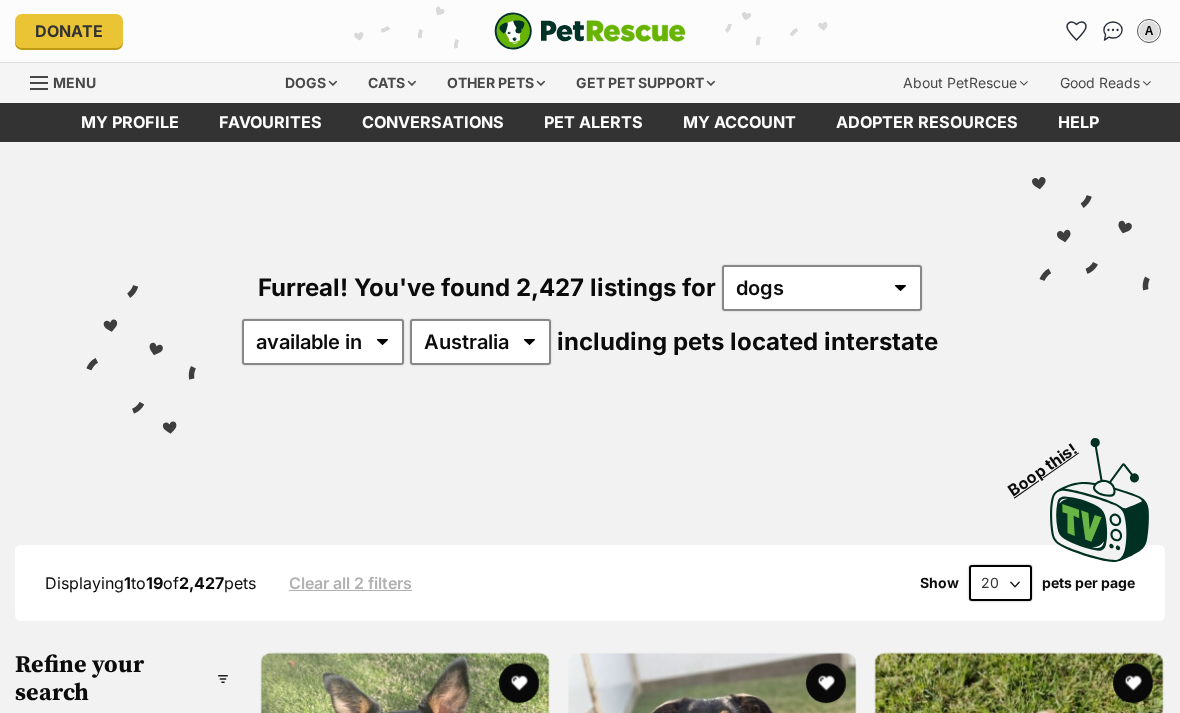 scroll, scrollTop: 937, scrollLeft: 0, axis: vertical 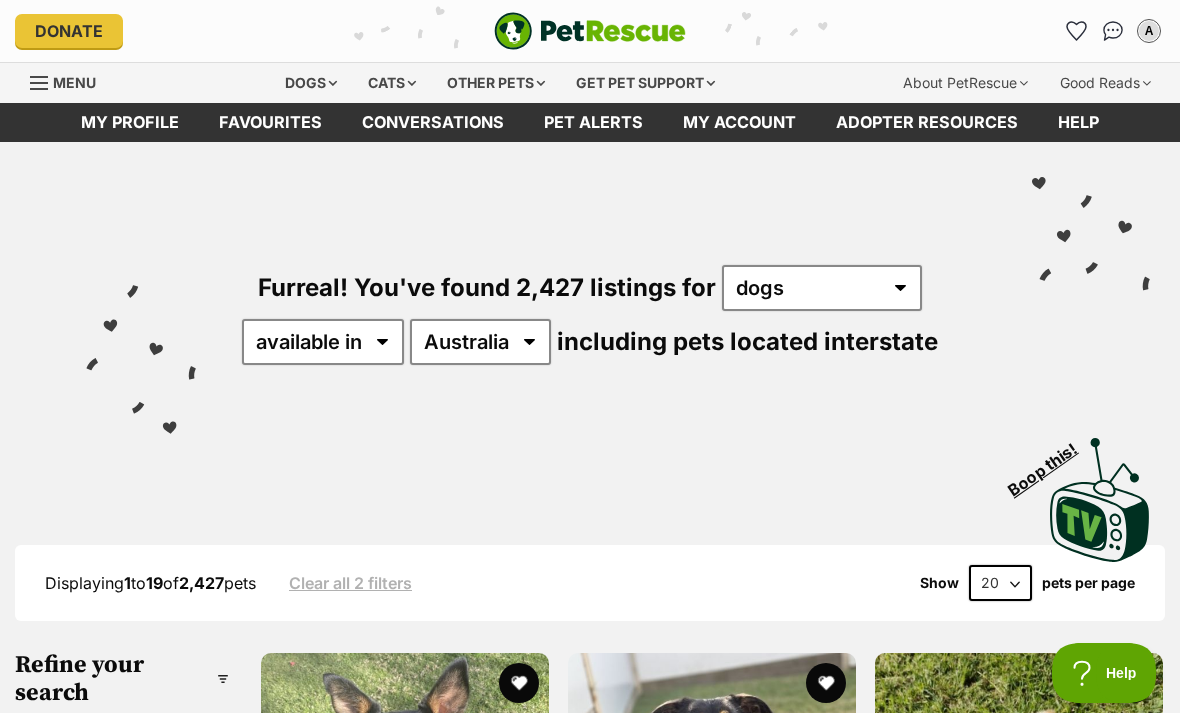 click on "20 40 60" at bounding box center [1000, 583] 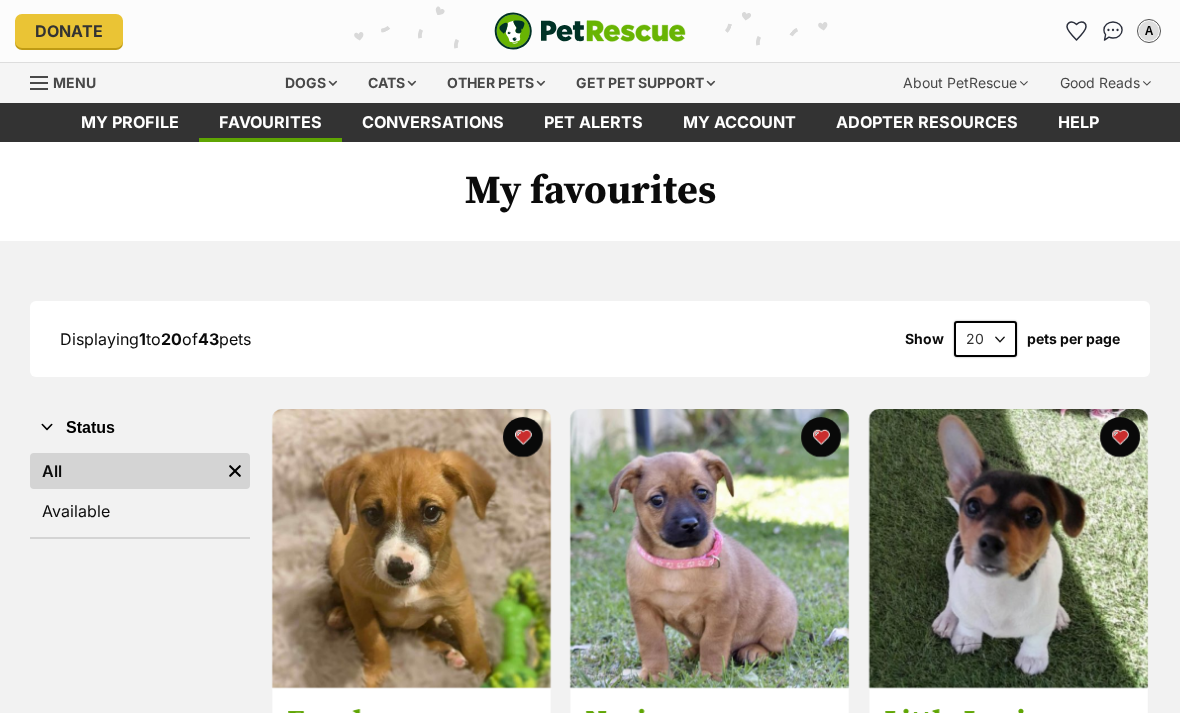scroll, scrollTop: 47, scrollLeft: 0, axis: vertical 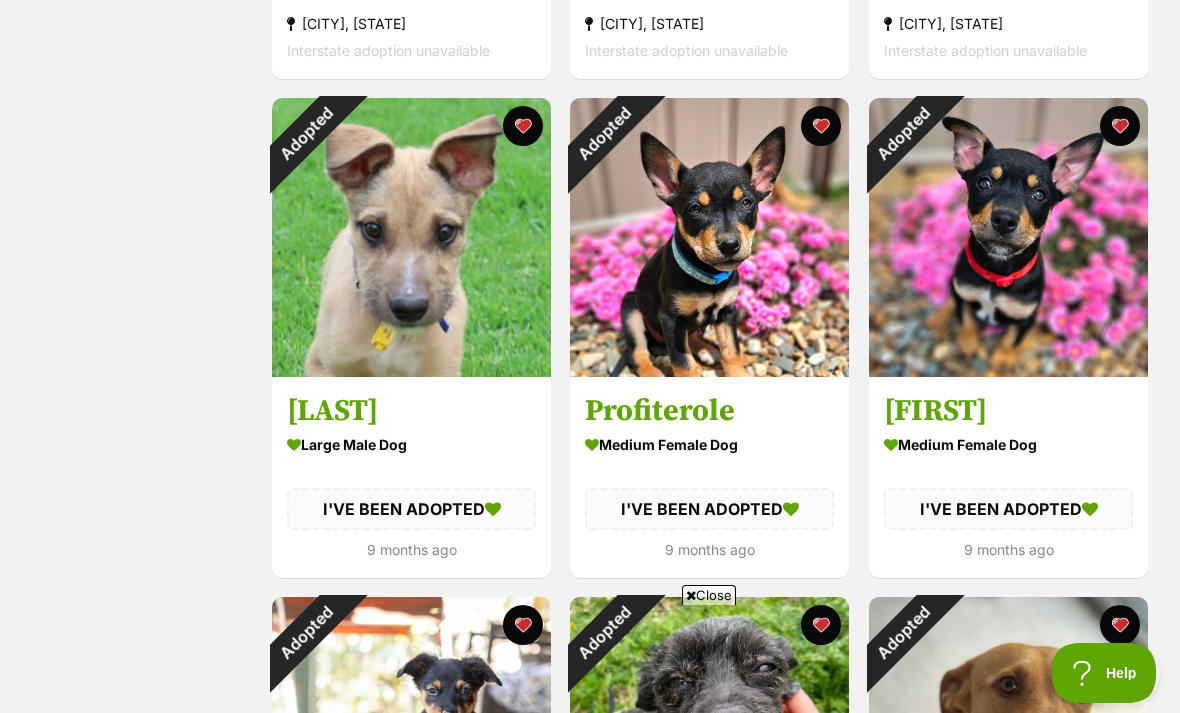 click on "Close" at bounding box center [709, 595] 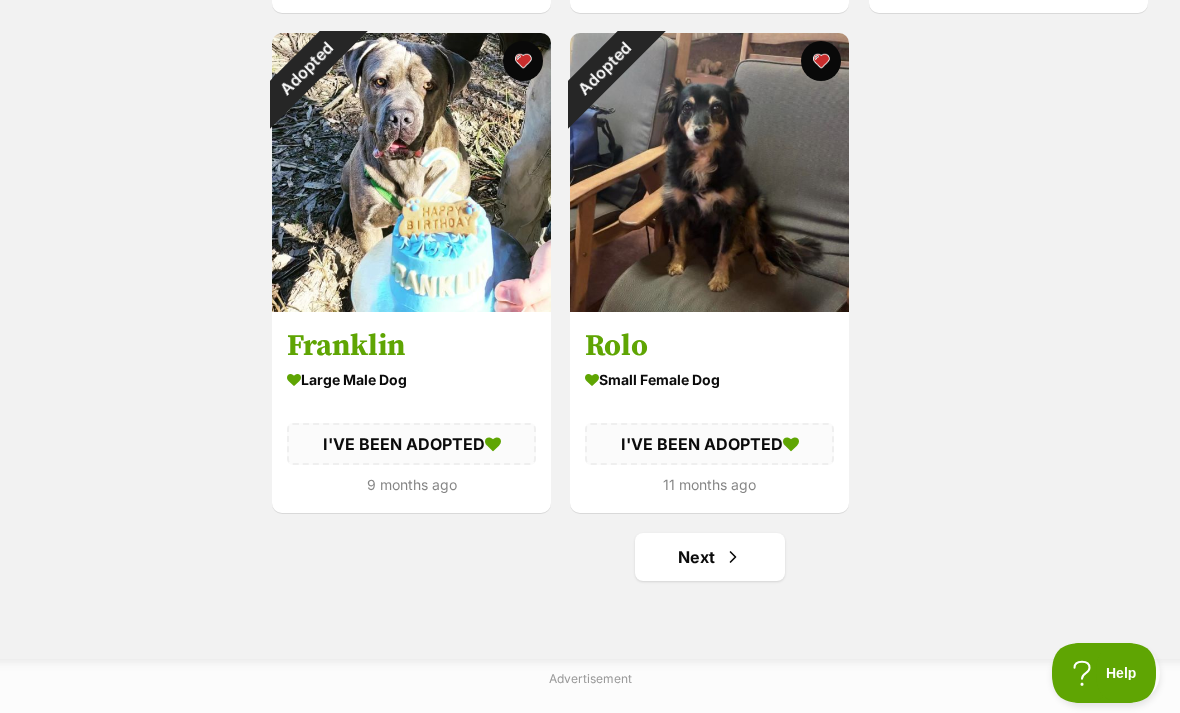 scroll, scrollTop: 3357, scrollLeft: 0, axis: vertical 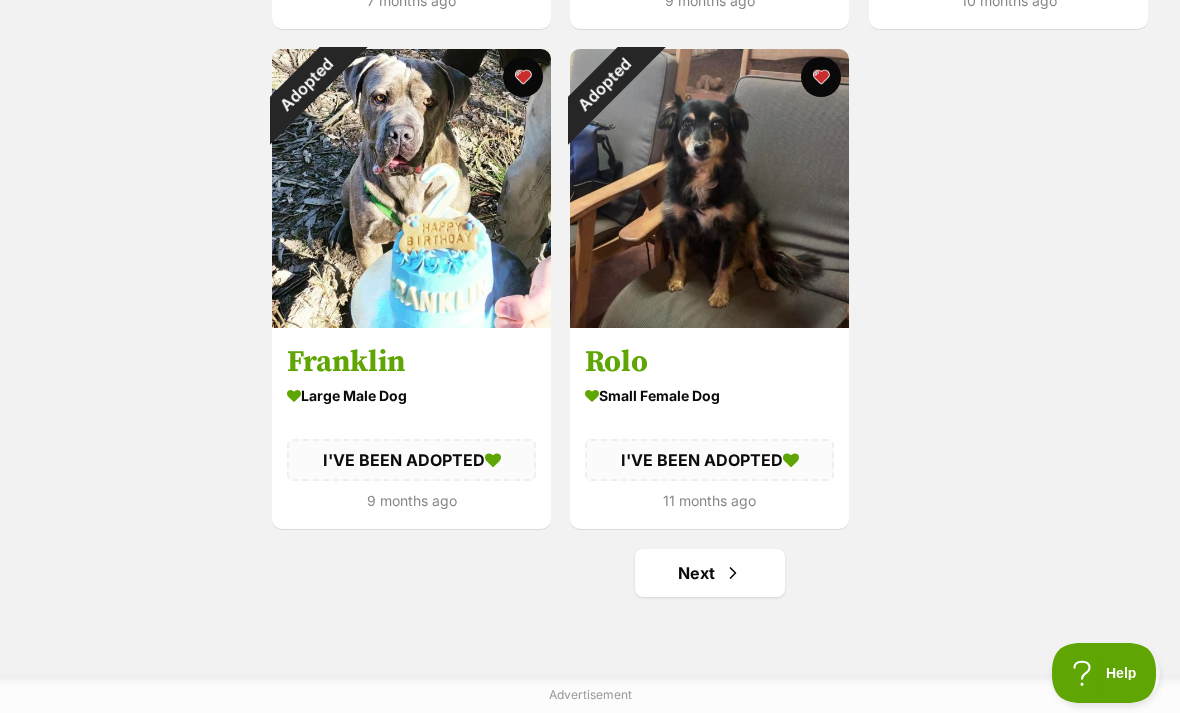 click on "Next" at bounding box center [710, 573] 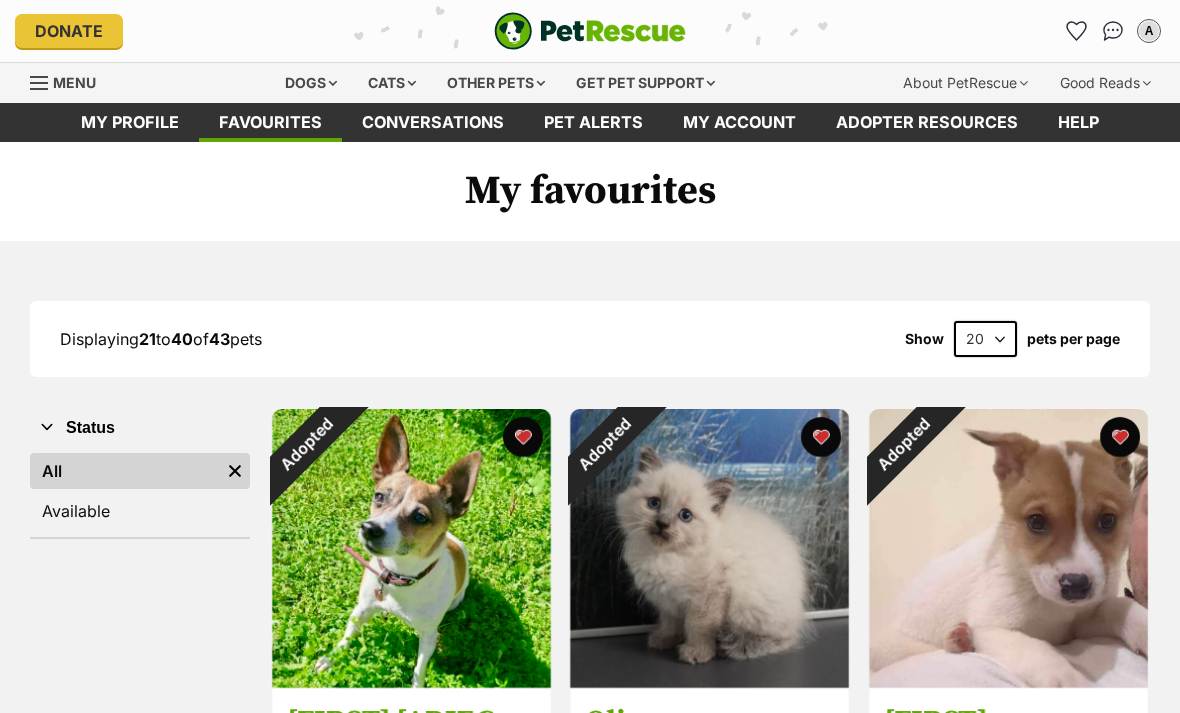 scroll, scrollTop: 216, scrollLeft: 0, axis: vertical 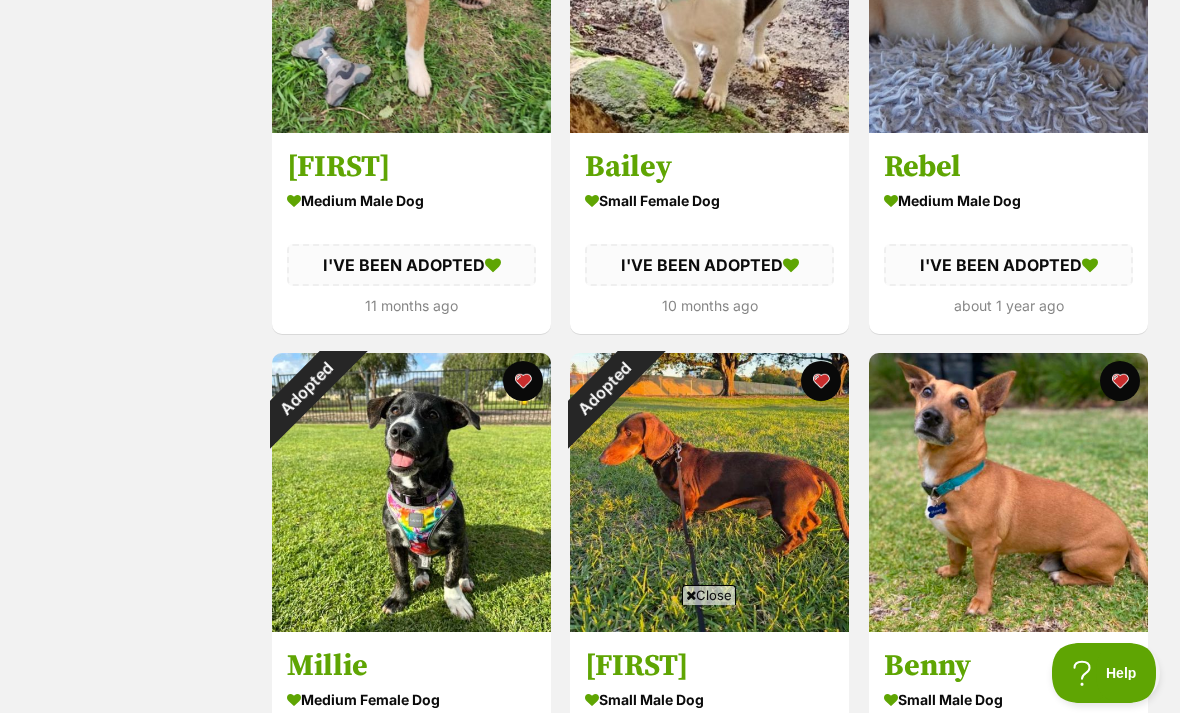 click on "Close" at bounding box center [709, 595] 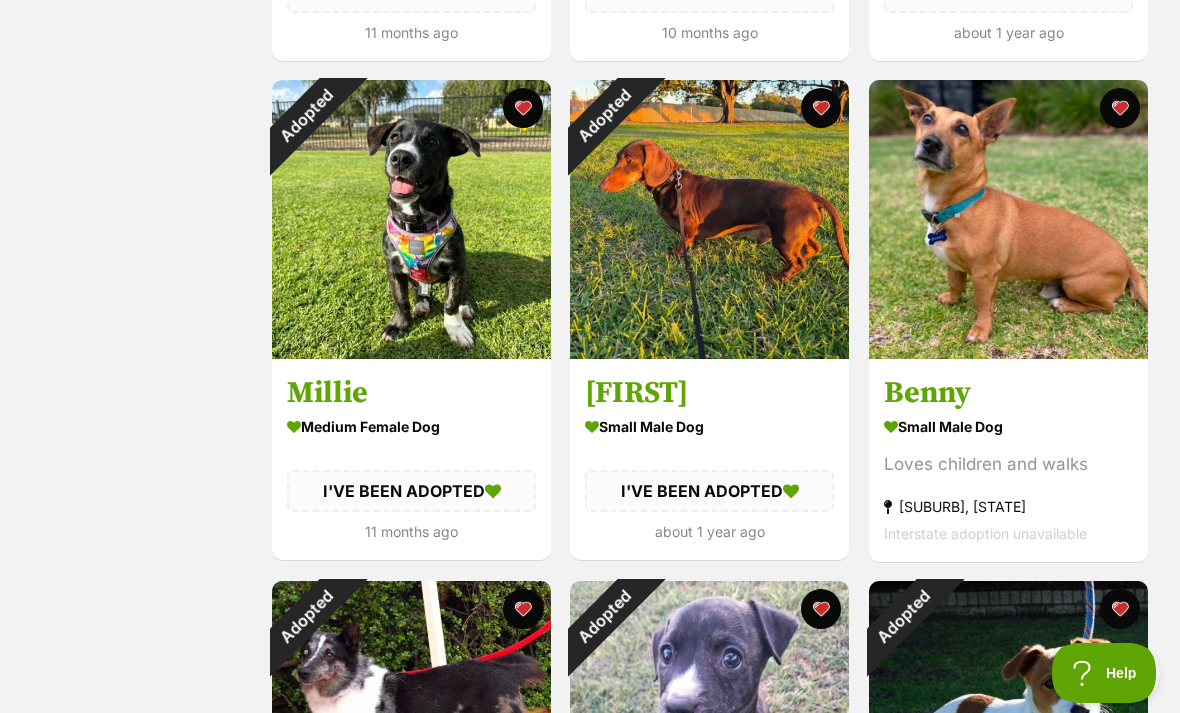 scroll, scrollTop: 1329, scrollLeft: 0, axis: vertical 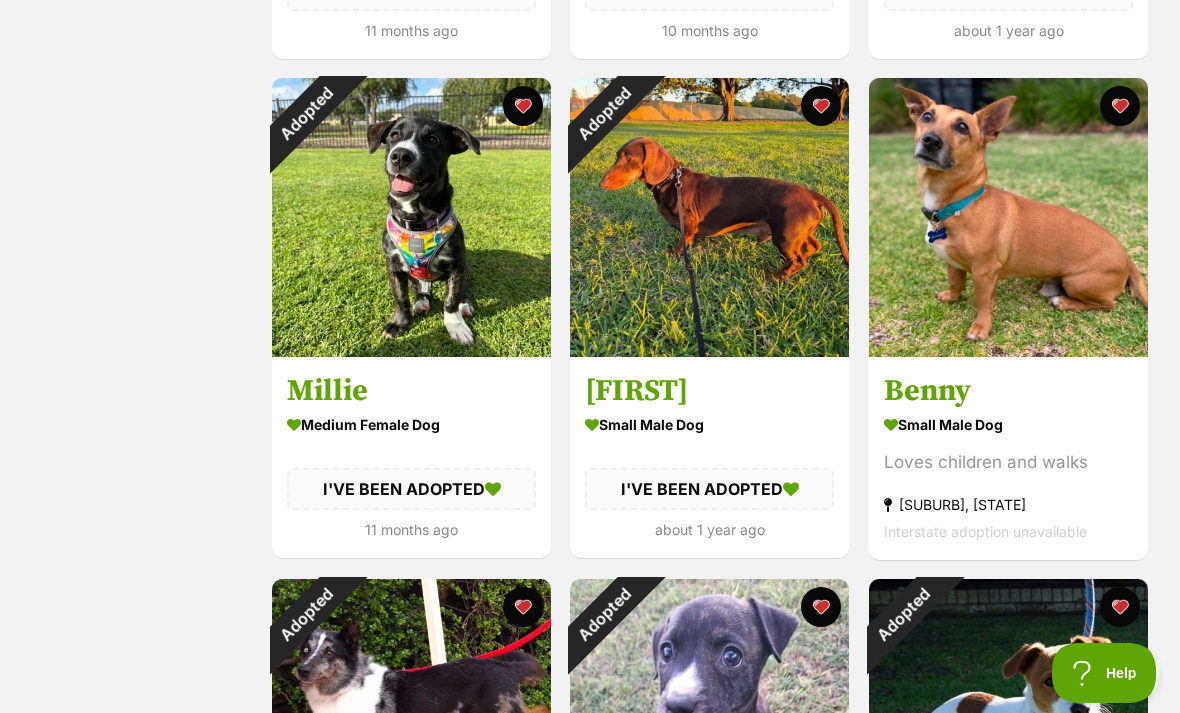 click on "small male Dog" at bounding box center (1008, 424) 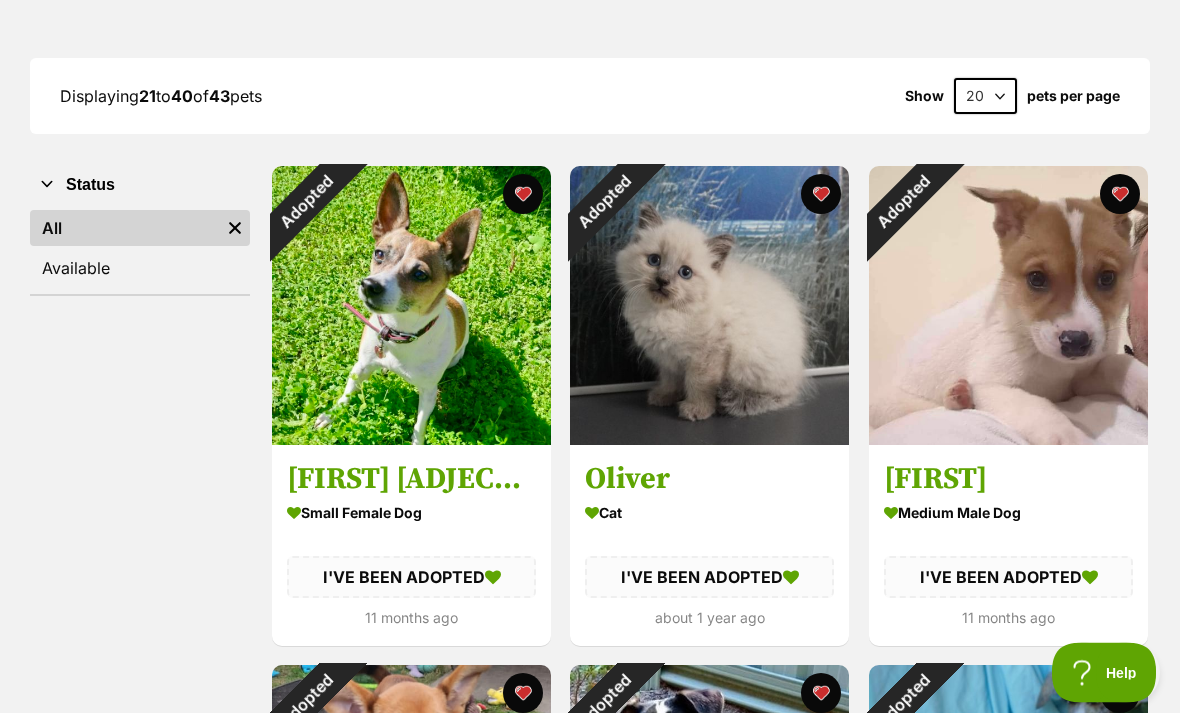 scroll, scrollTop: 0, scrollLeft: 0, axis: both 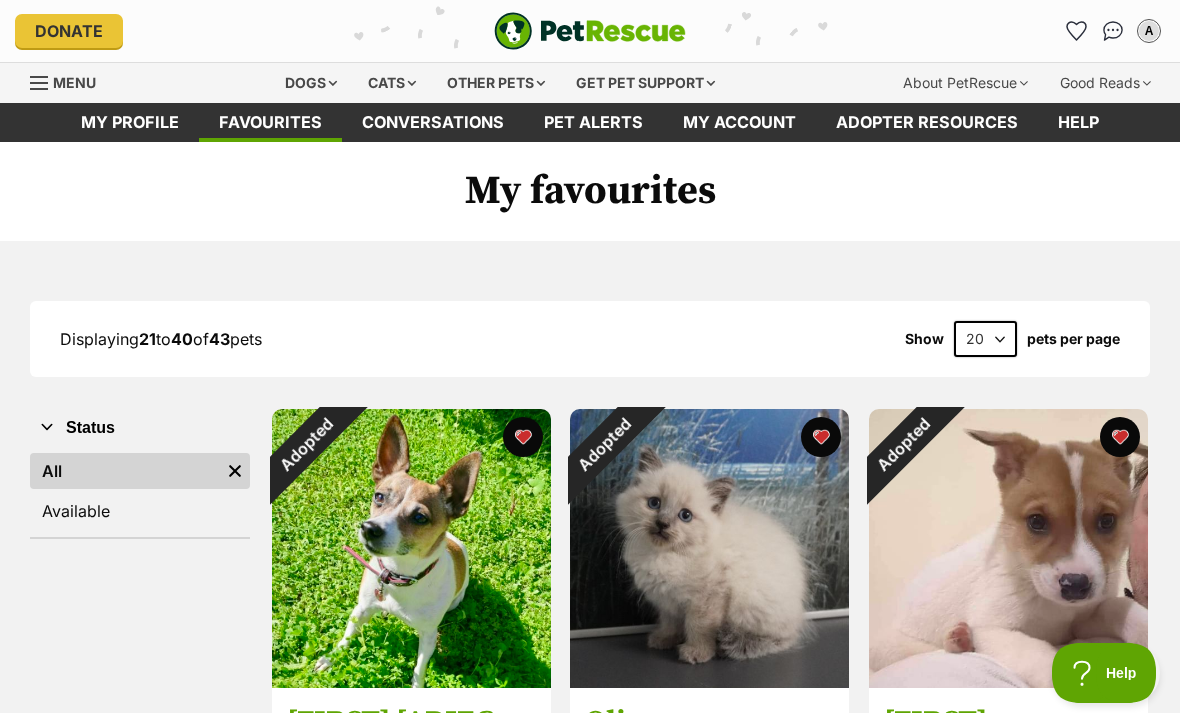 click on "Available" at bounding box center [140, 511] 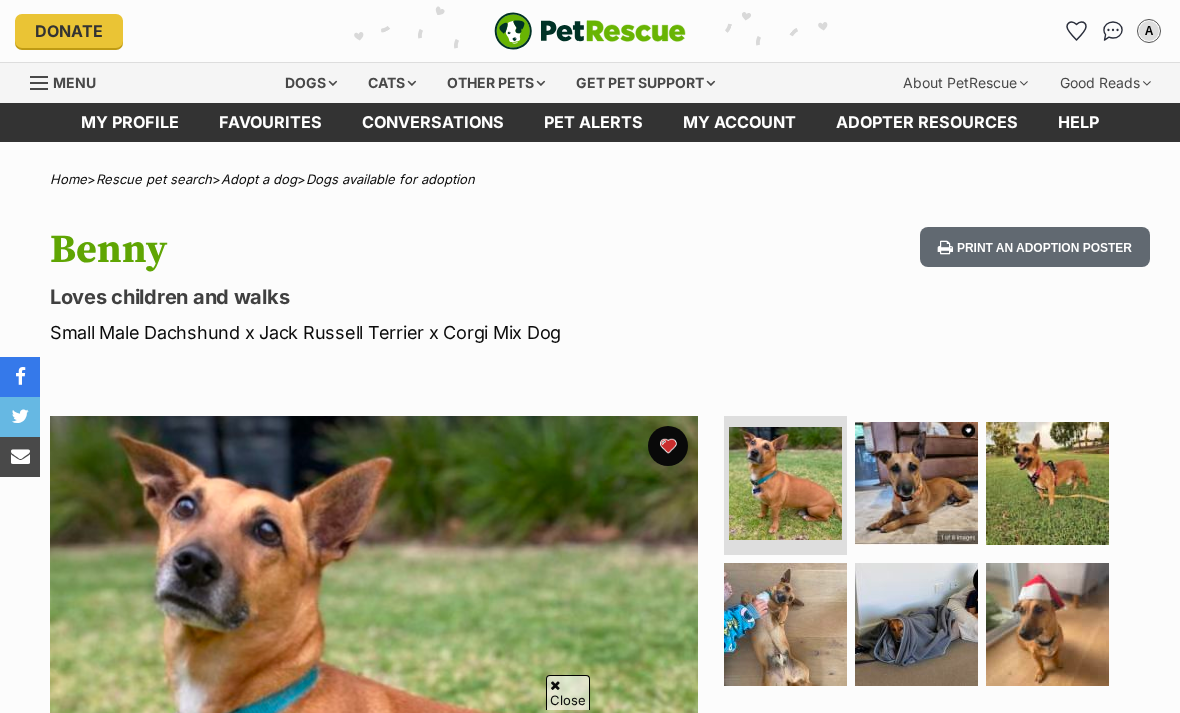 scroll, scrollTop: 792, scrollLeft: 0, axis: vertical 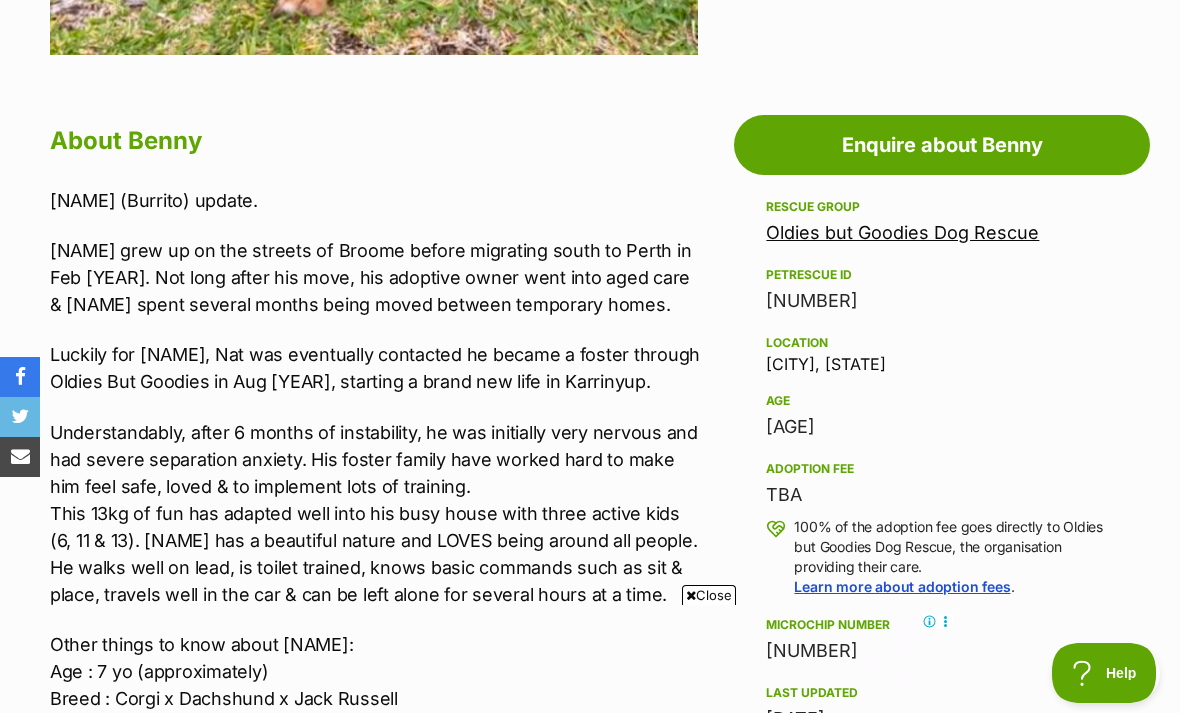 click on "Close" at bounding box center [709, 595] 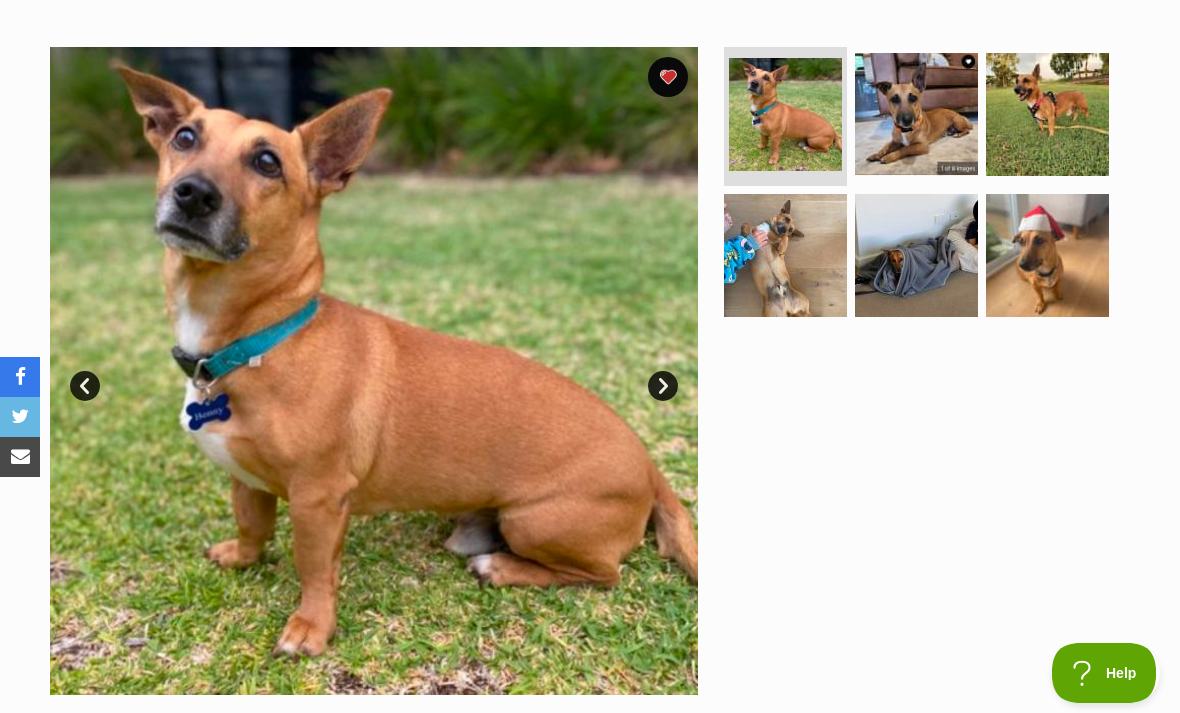 scroll, scrollTop: 325, scrollLeft: 0, axis: vertical 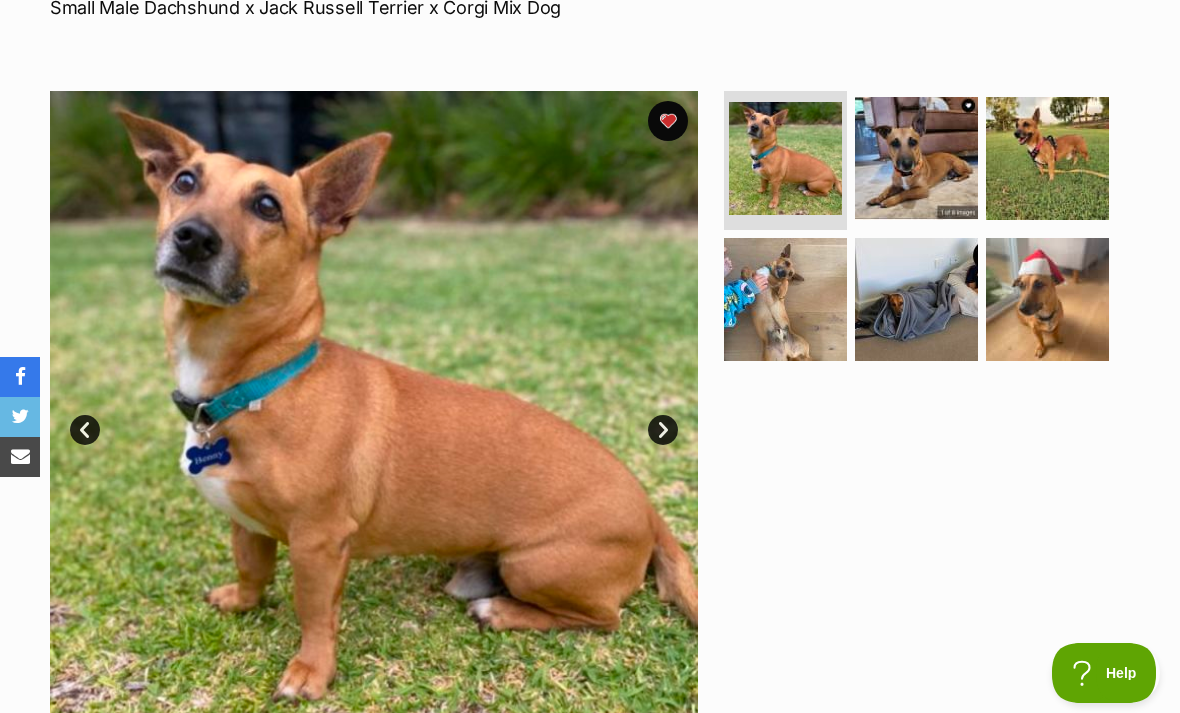click on "Next" at bounding box center [663, 430] 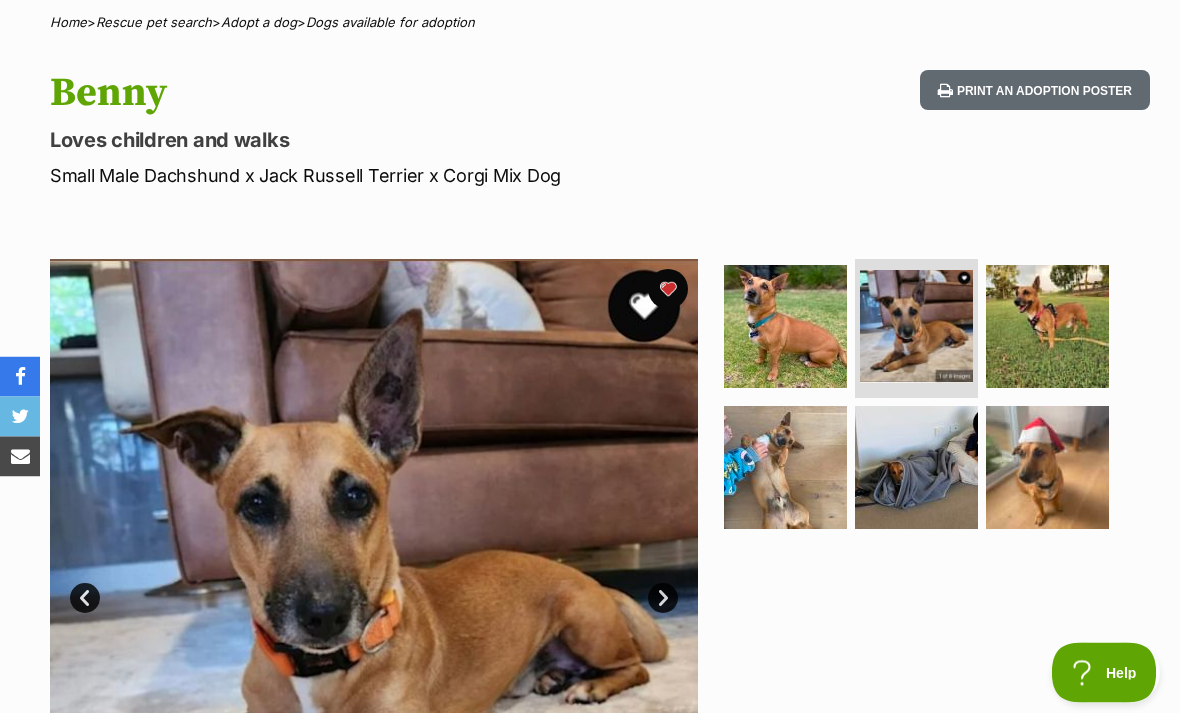 scroll, scrollTop: 0, scrollLeft: 0, axis: both 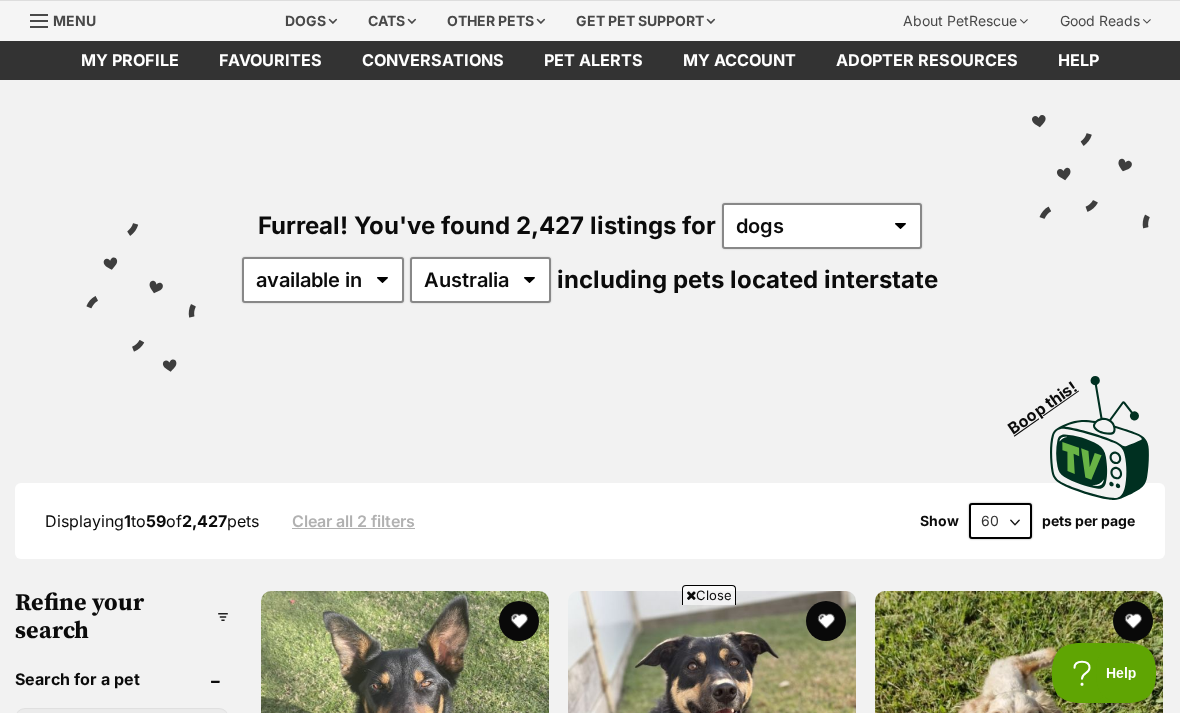 click on "Close" at bounding box center [709, 595] 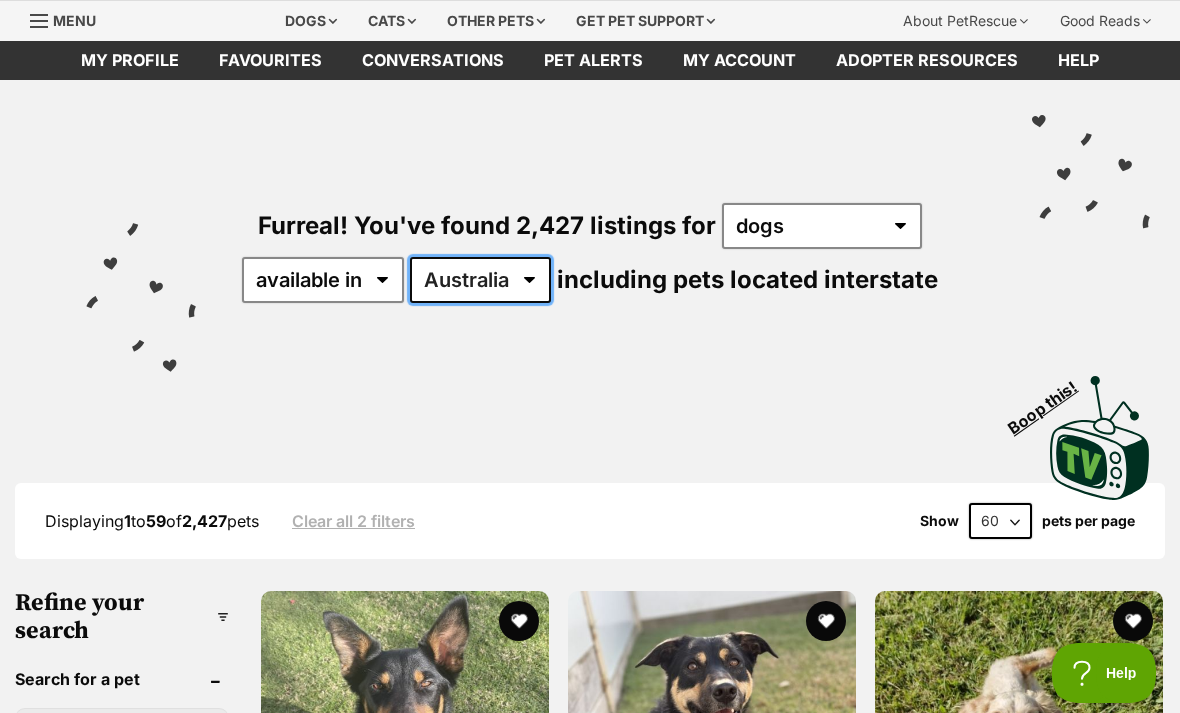 click on "Australia
ACT
NSW
NT
QLD
SA
TAS
VIC
WA" at bounding box center (480, 280) 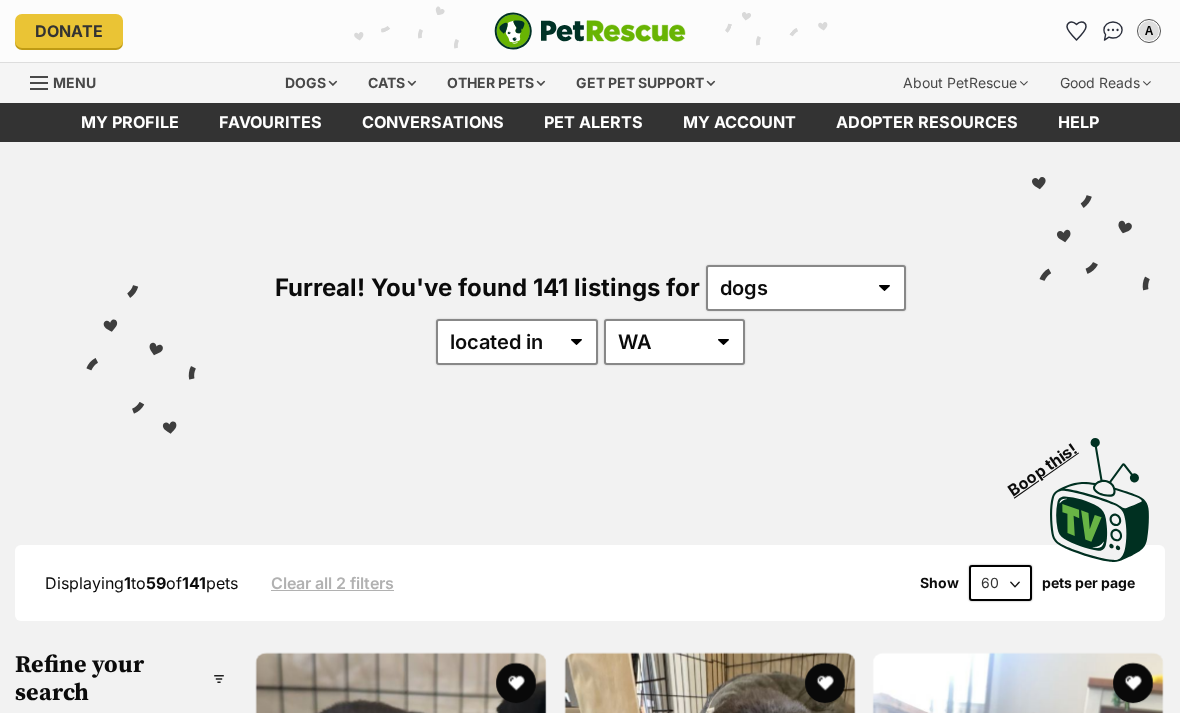 scroll, scrollTop: 0, scrollLeft: 0, axis: both 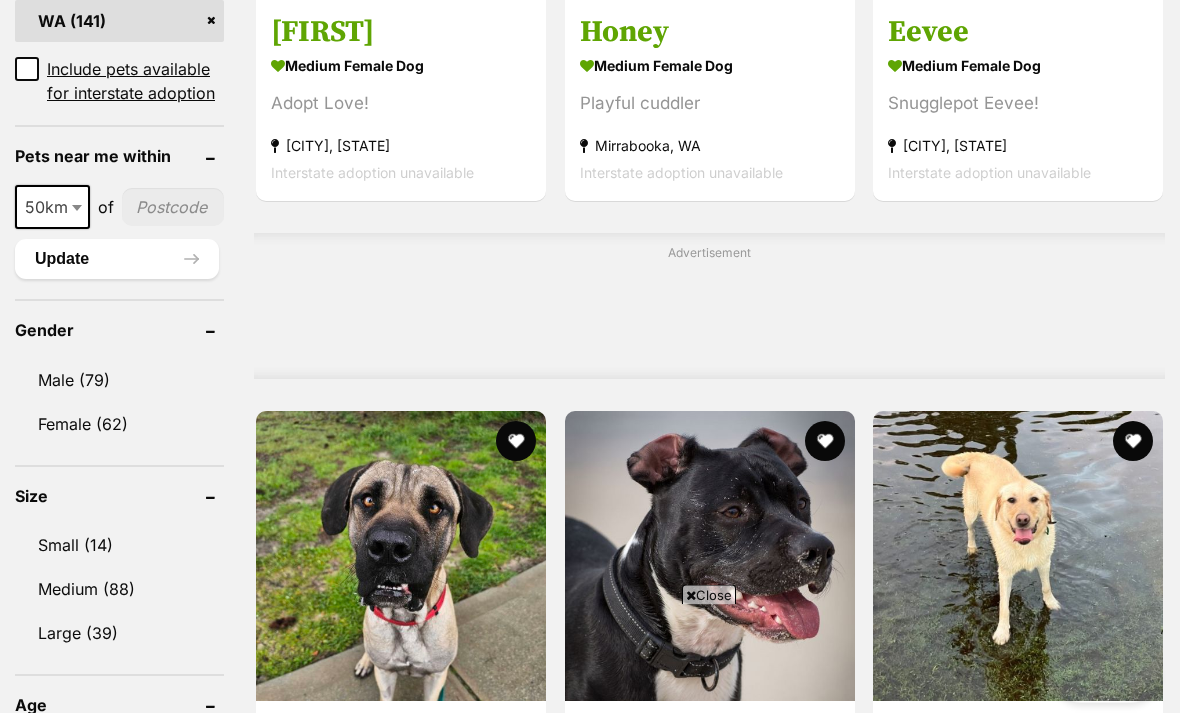 click at bounding box center (710, 1579) 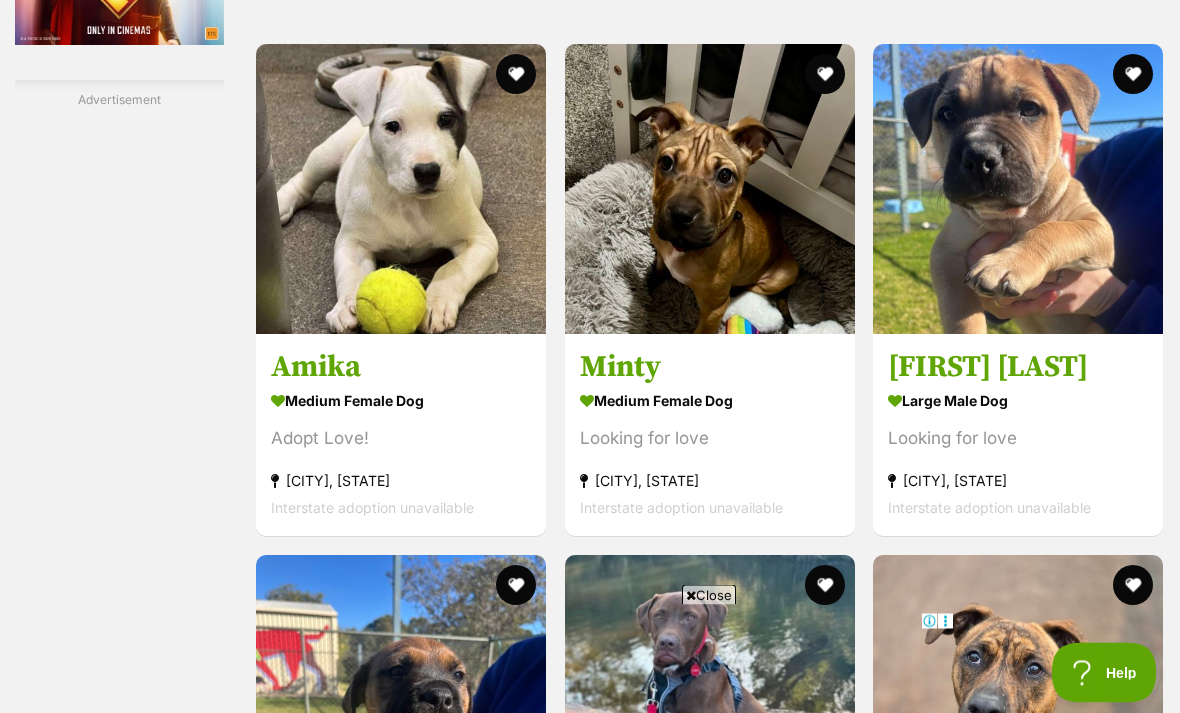 scroll, scrollTop: 3580, scrollLeft: 0, axis: vertical 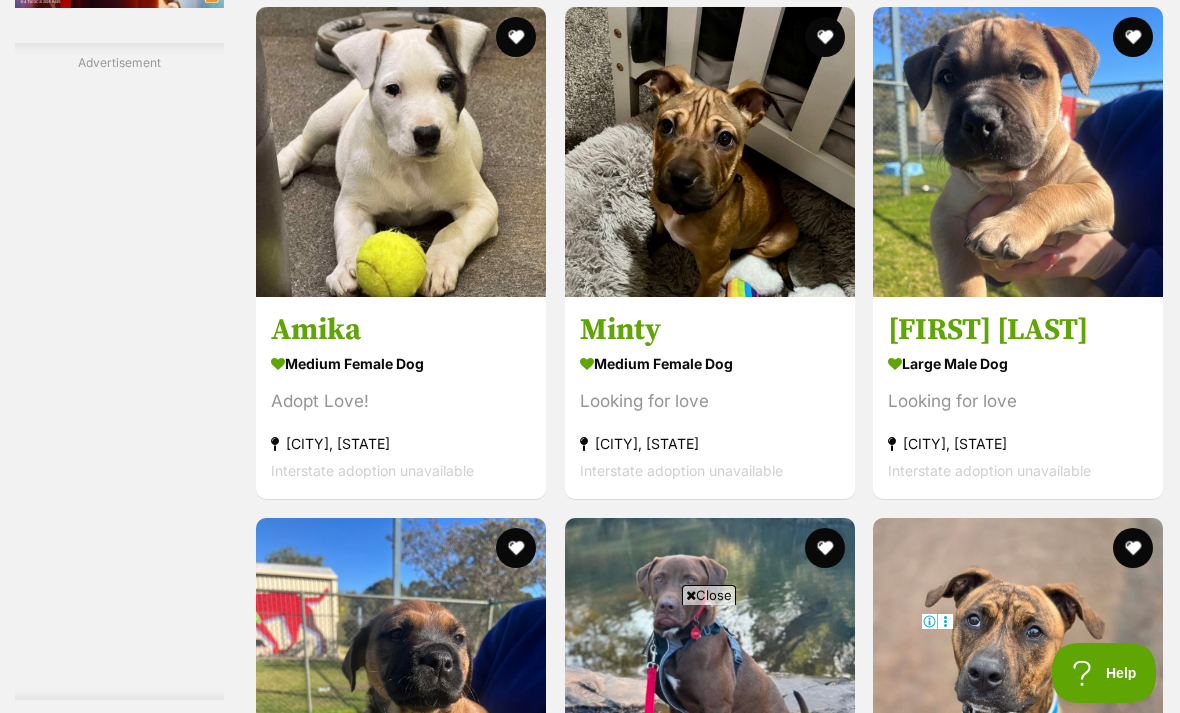 click on "Close" at bounding box center (709, 595) 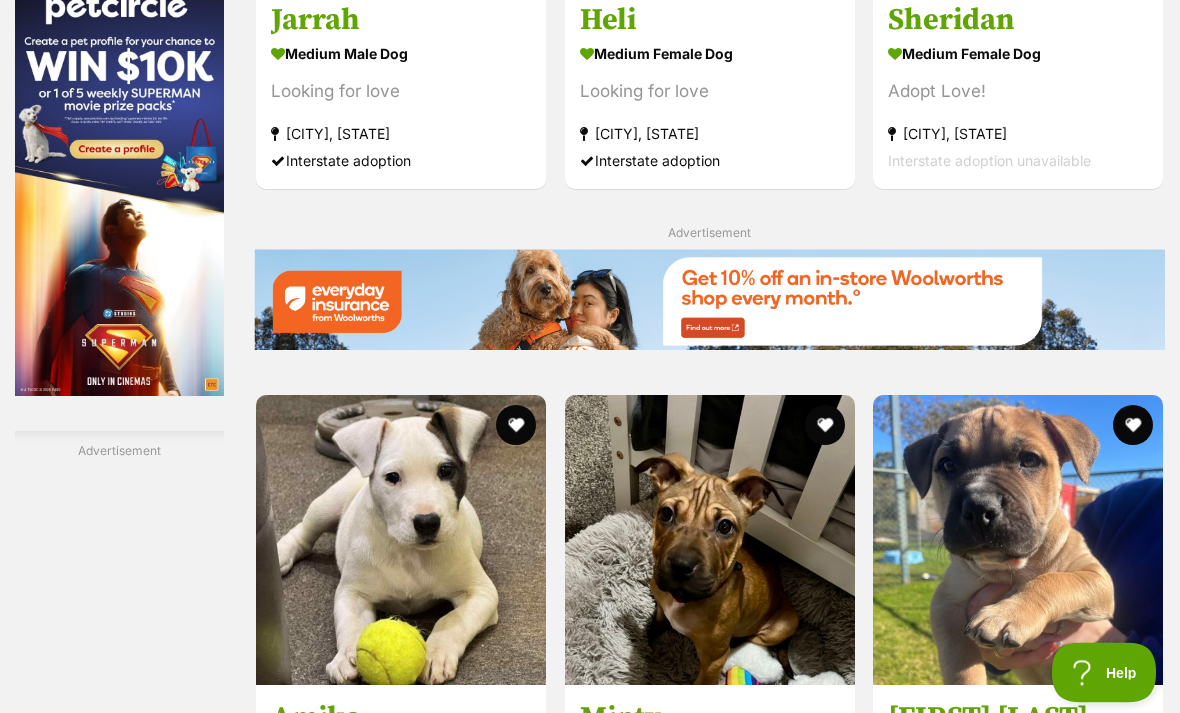 scroll, scrollTop: 1451, scrollLeft: 0, axis: vertical 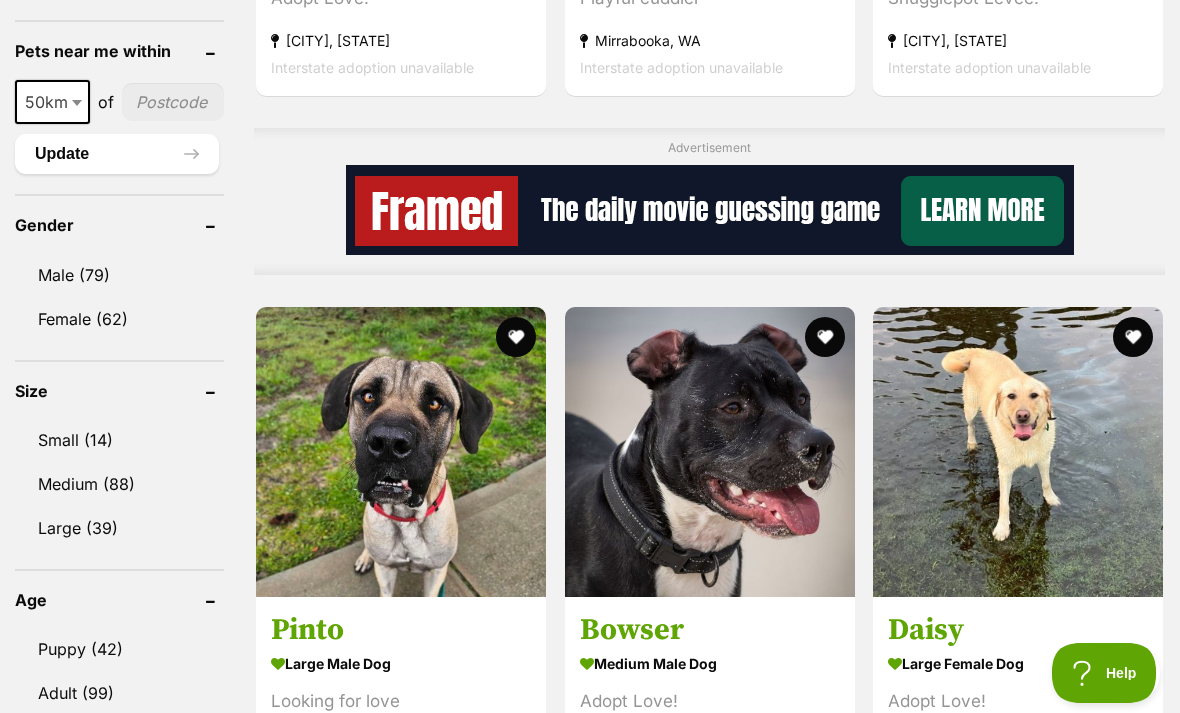 click on "Small (14)" at bounding box center (119, 440) 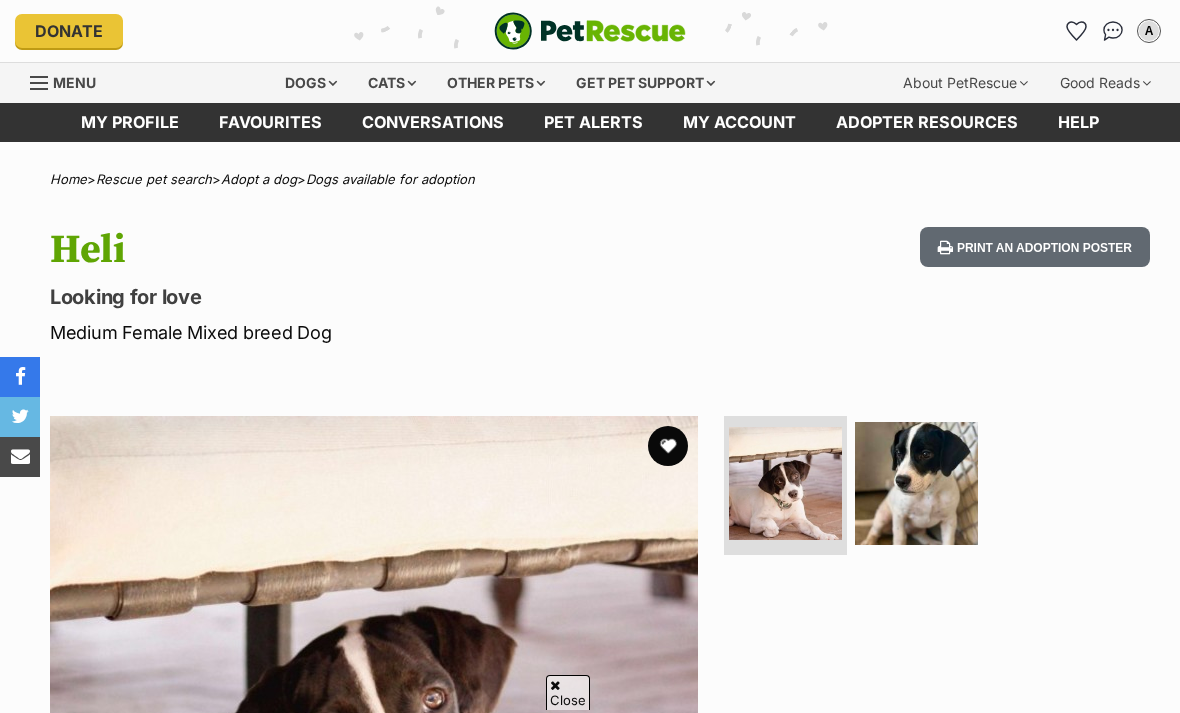 scroll, scrollTop: 0, scrollLeft: 0, axis: both 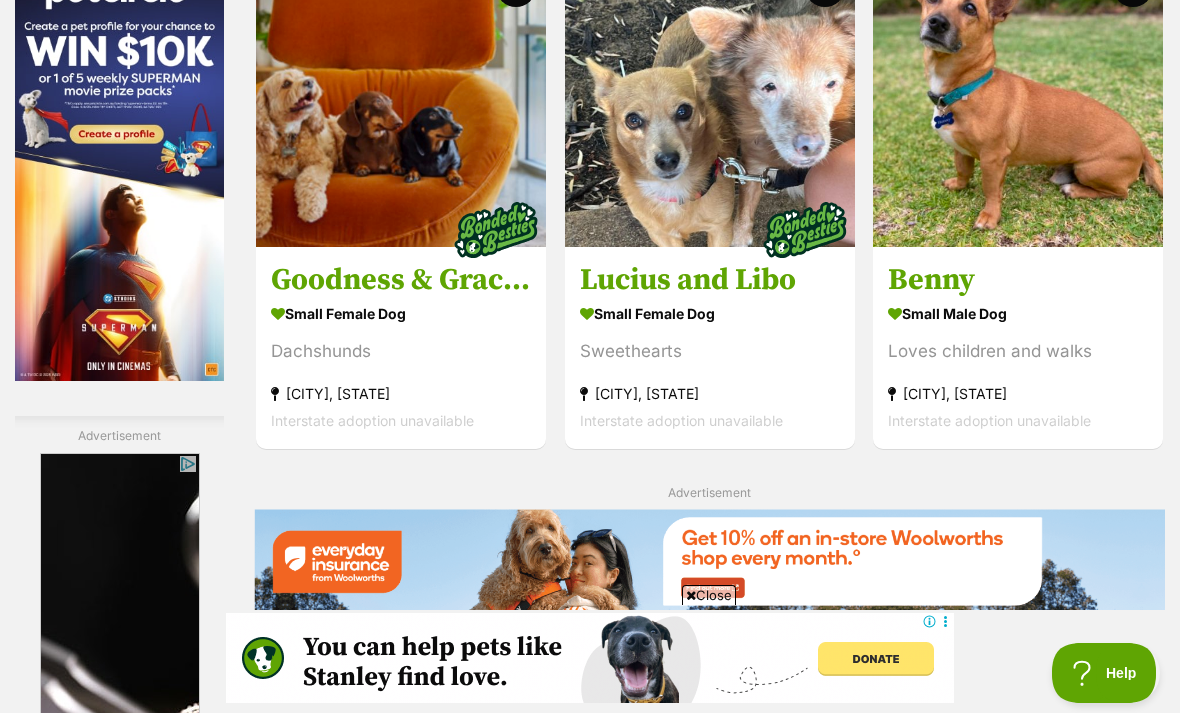 click on "small female Dog" at bounding box center [401, 313] 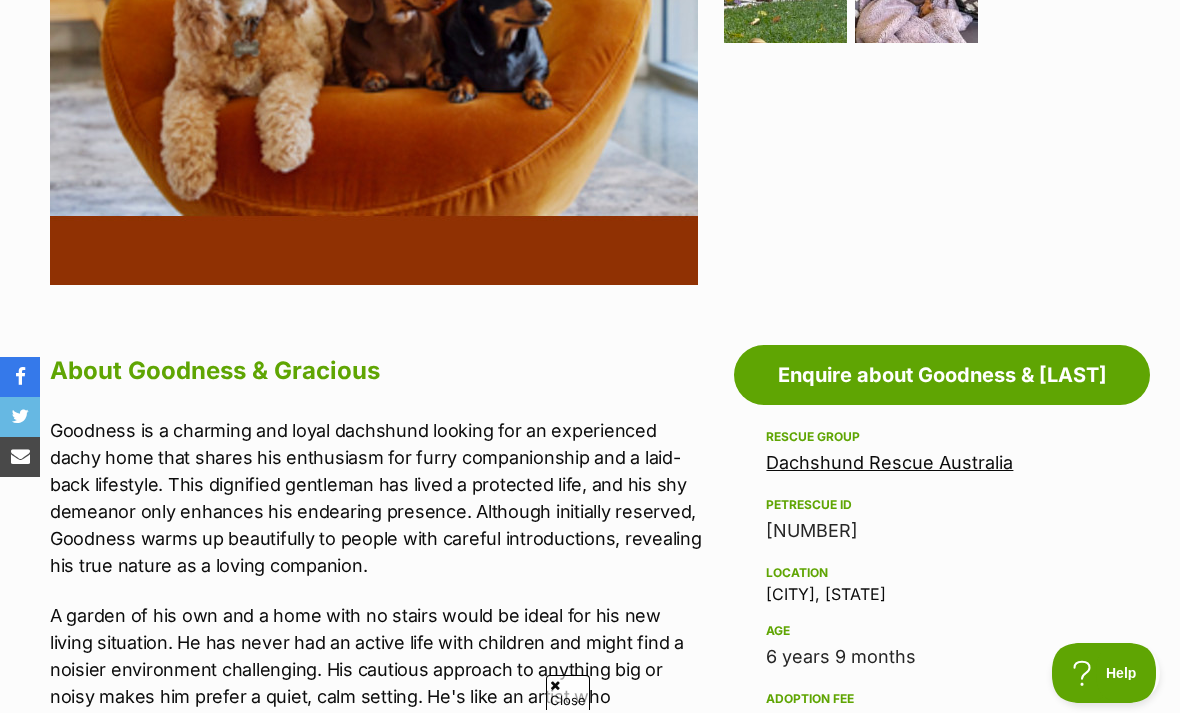 scroll, scrollTop: 515, scrollLeft: 0, axis: vertical 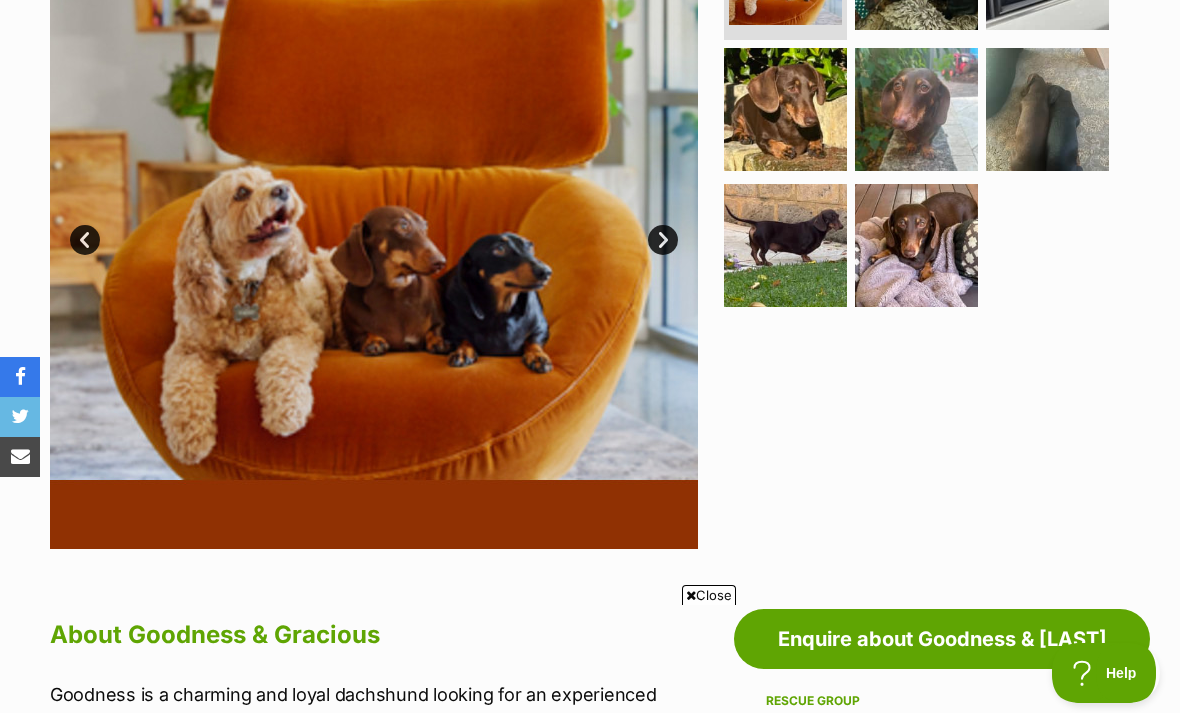 click on "Next" at bounding box center (663, 240) 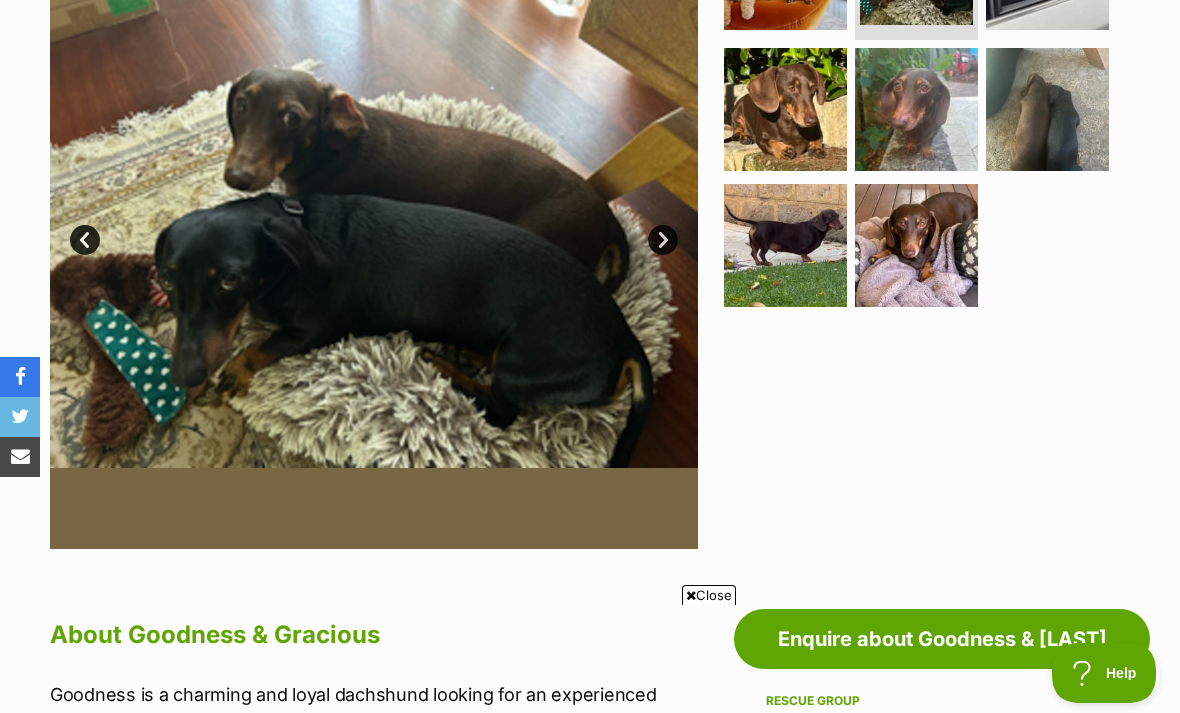 click at bounding box center [785, 245] 